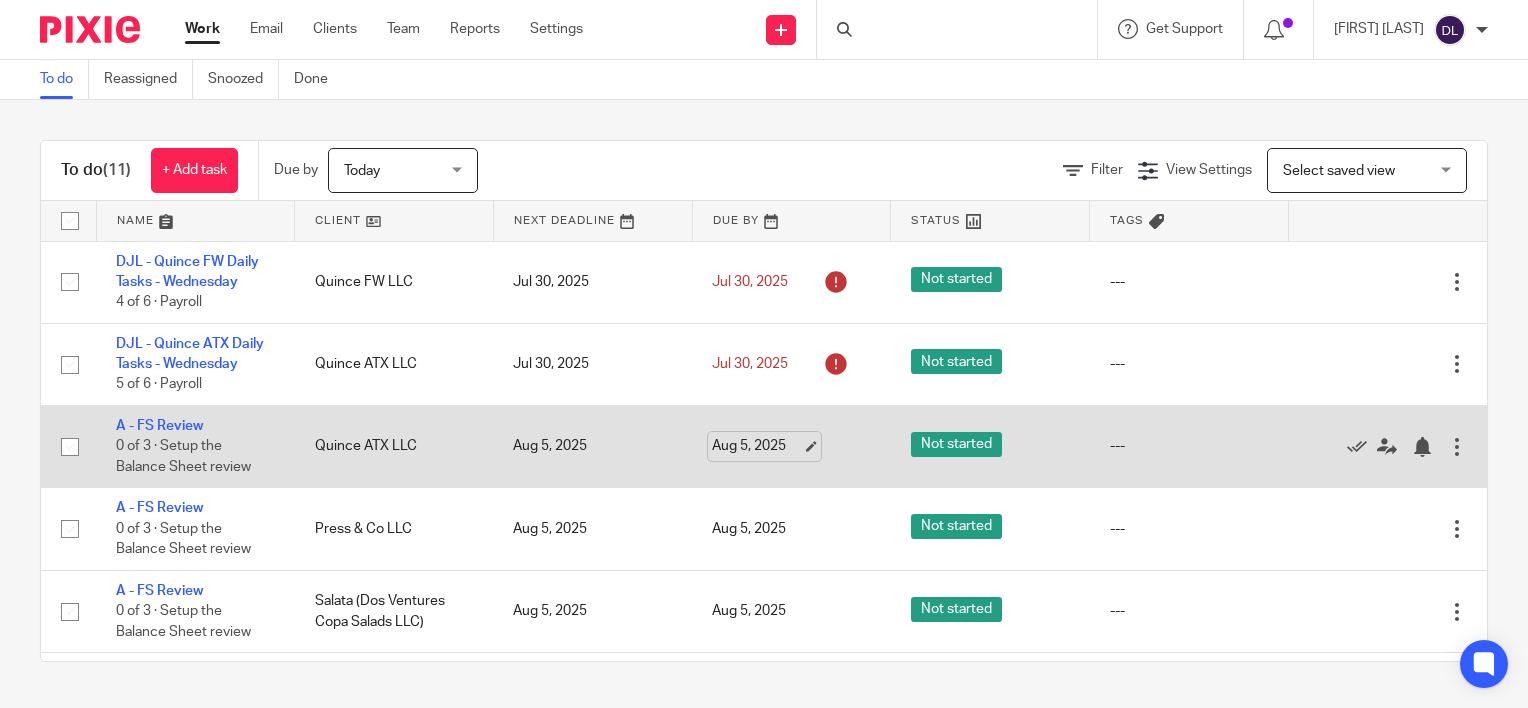 scroll, scrollTop: 0, scrollLeft: 0, axis: both 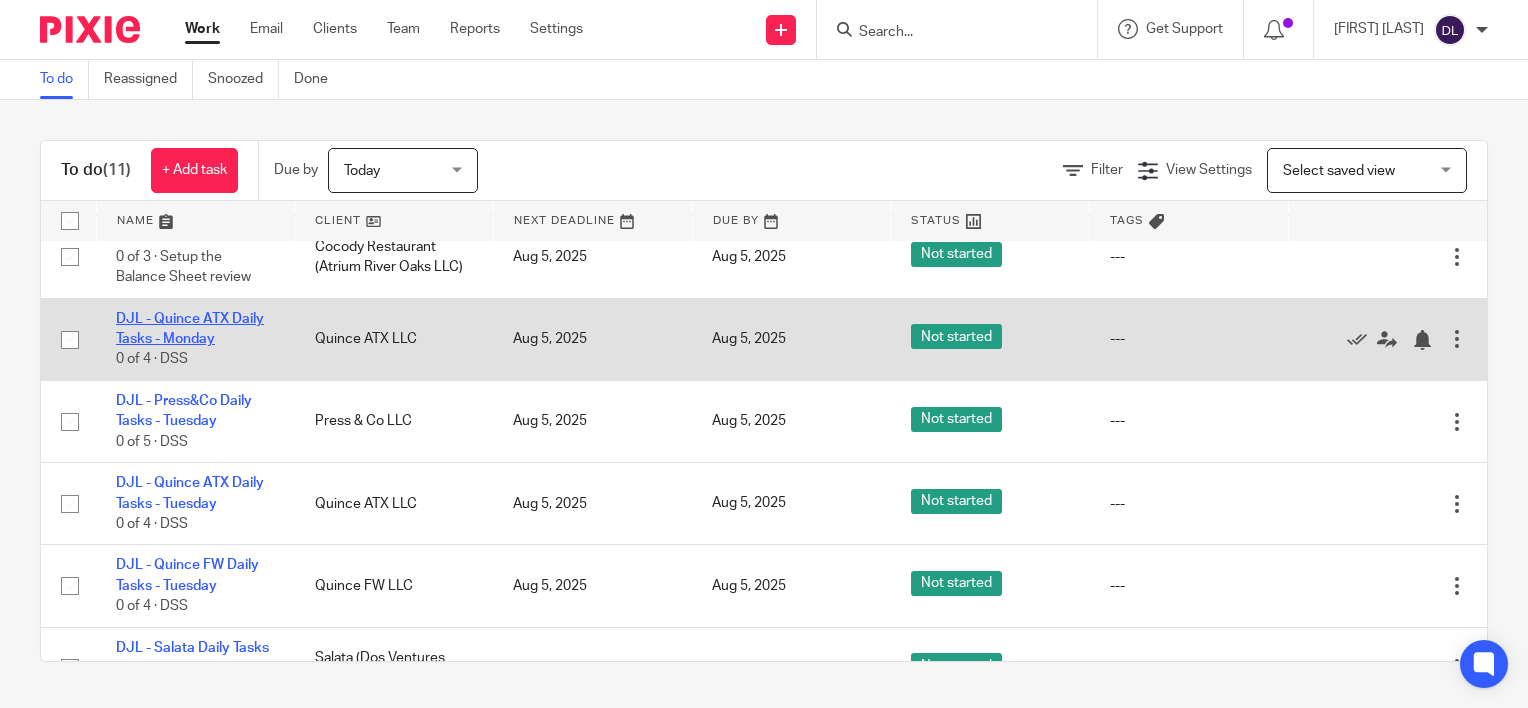 click on "DJL - Quince ATX Daily Tasks - Monday" at bounding box center (190, 329) 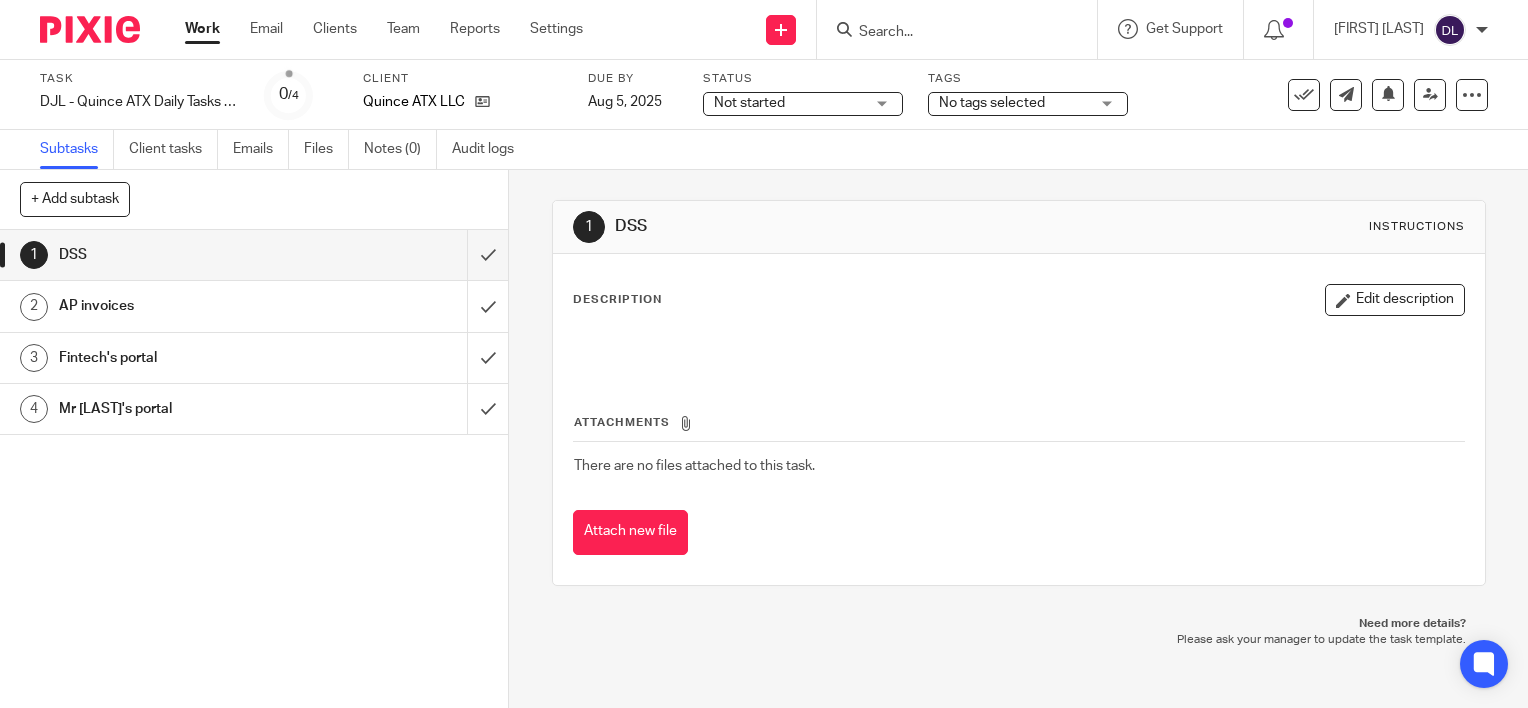scroll, scrollTop: 0, scrollLeft: 0, axis: both 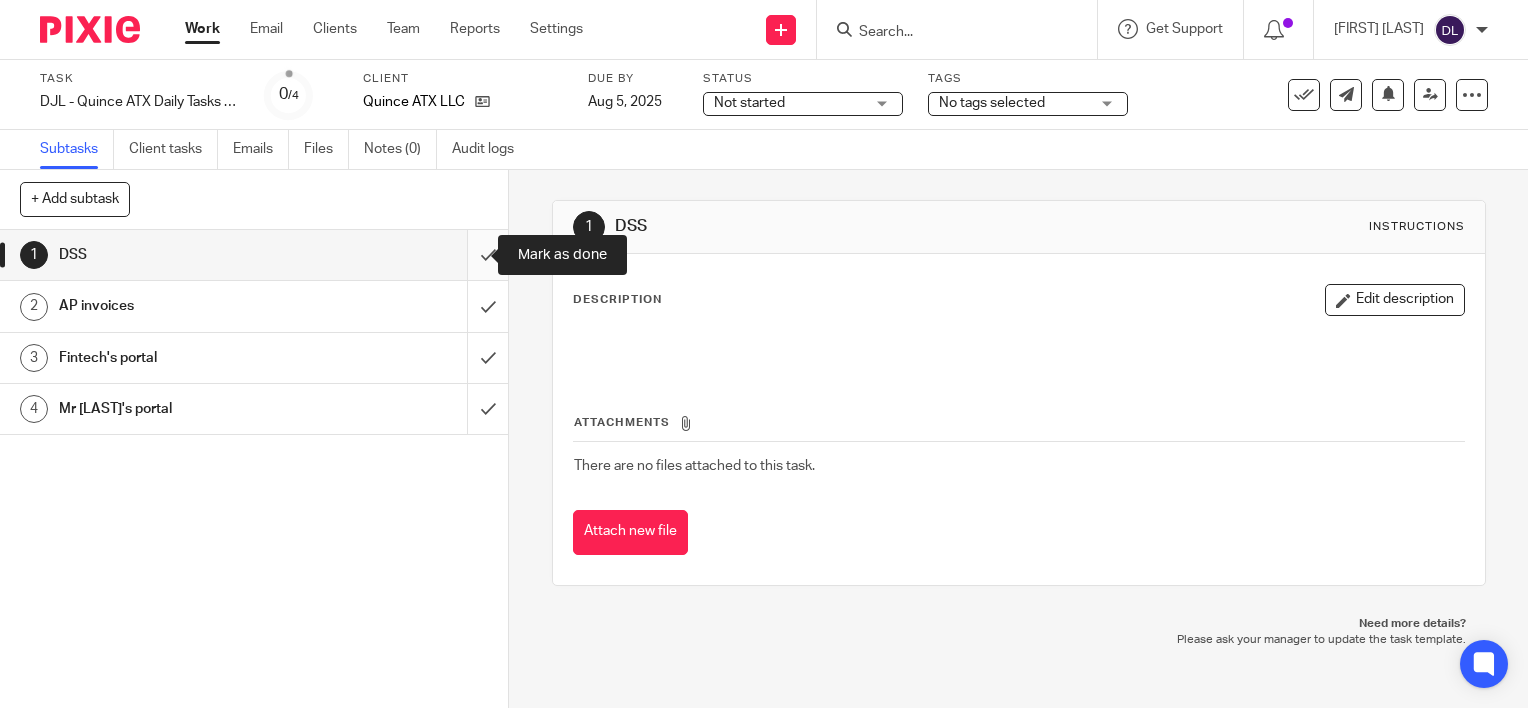 click at bounding box center [254, 255] 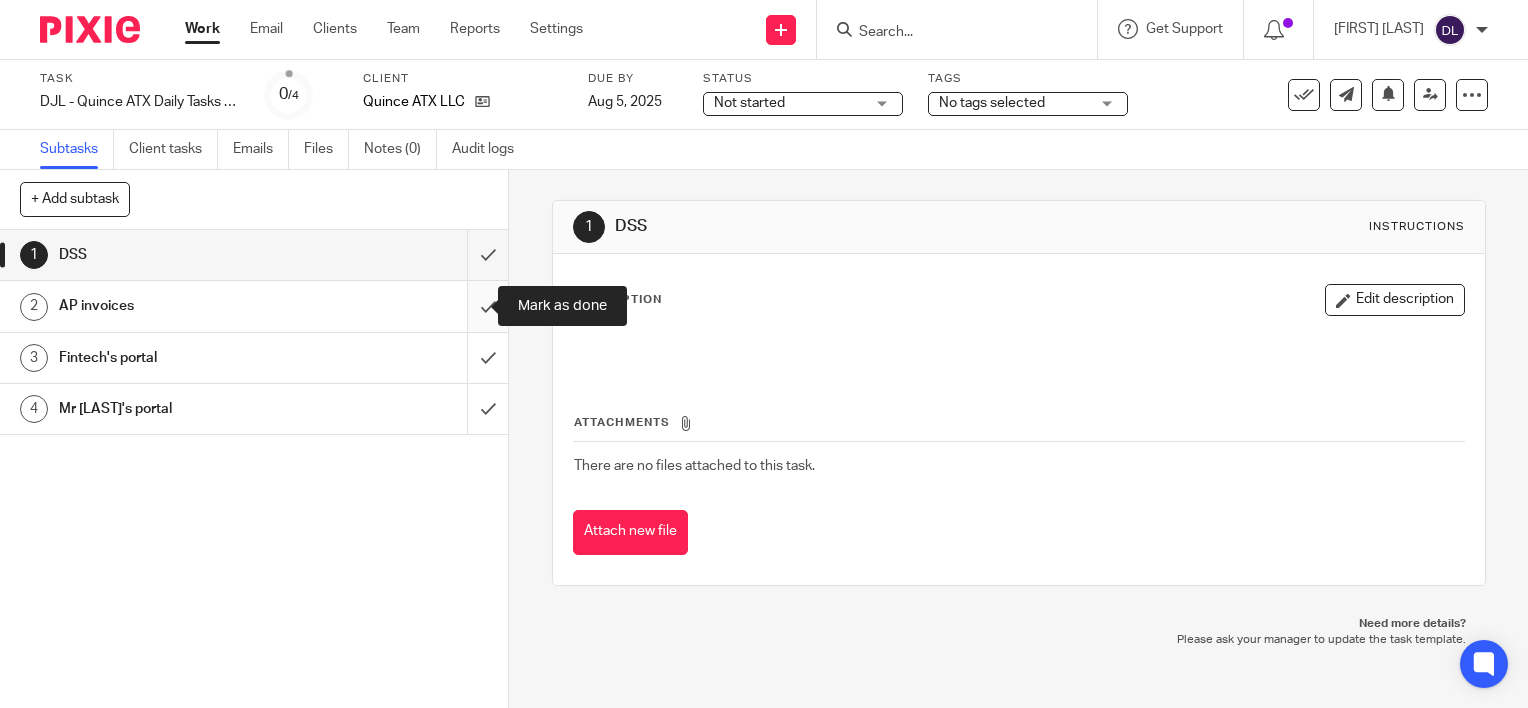 click at bounding box center [254, 306] 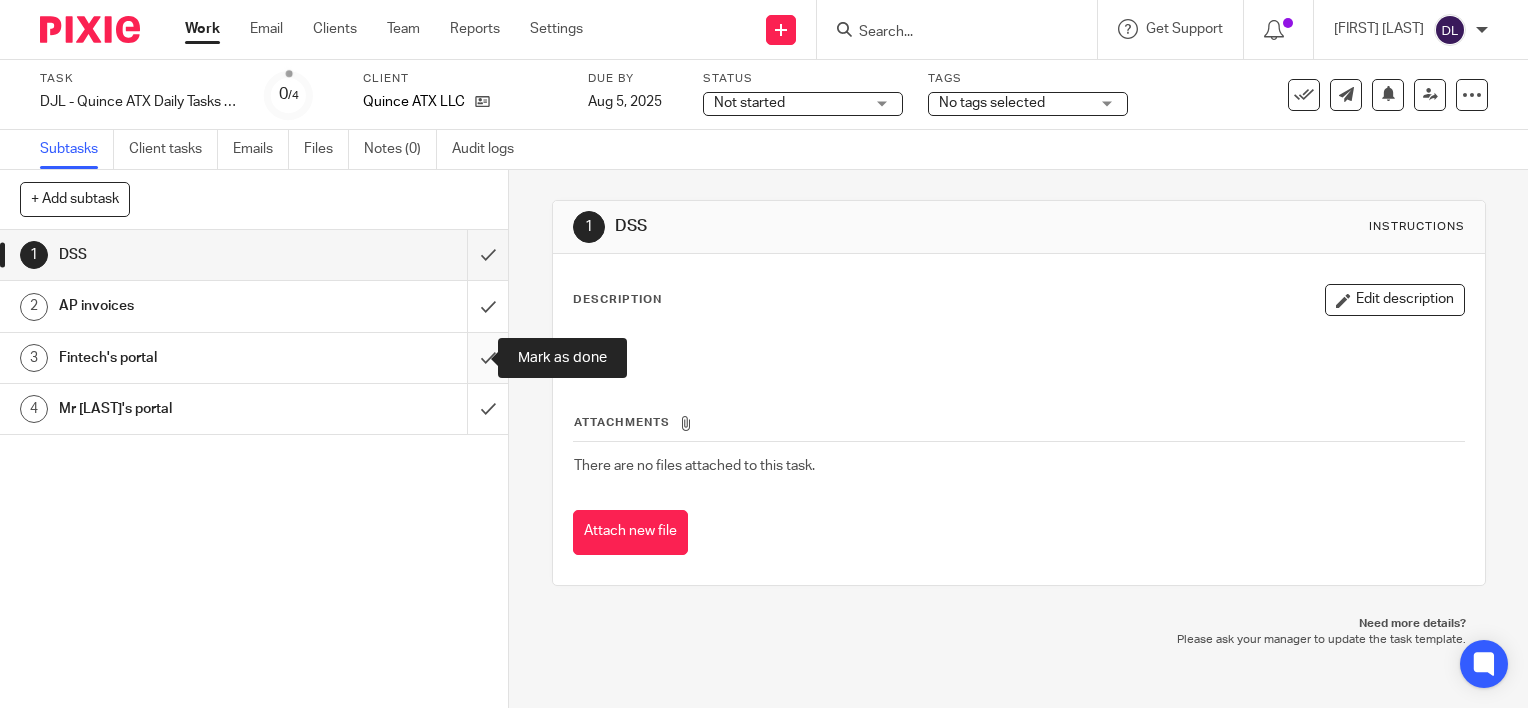 click at bounding box center [254, 358] 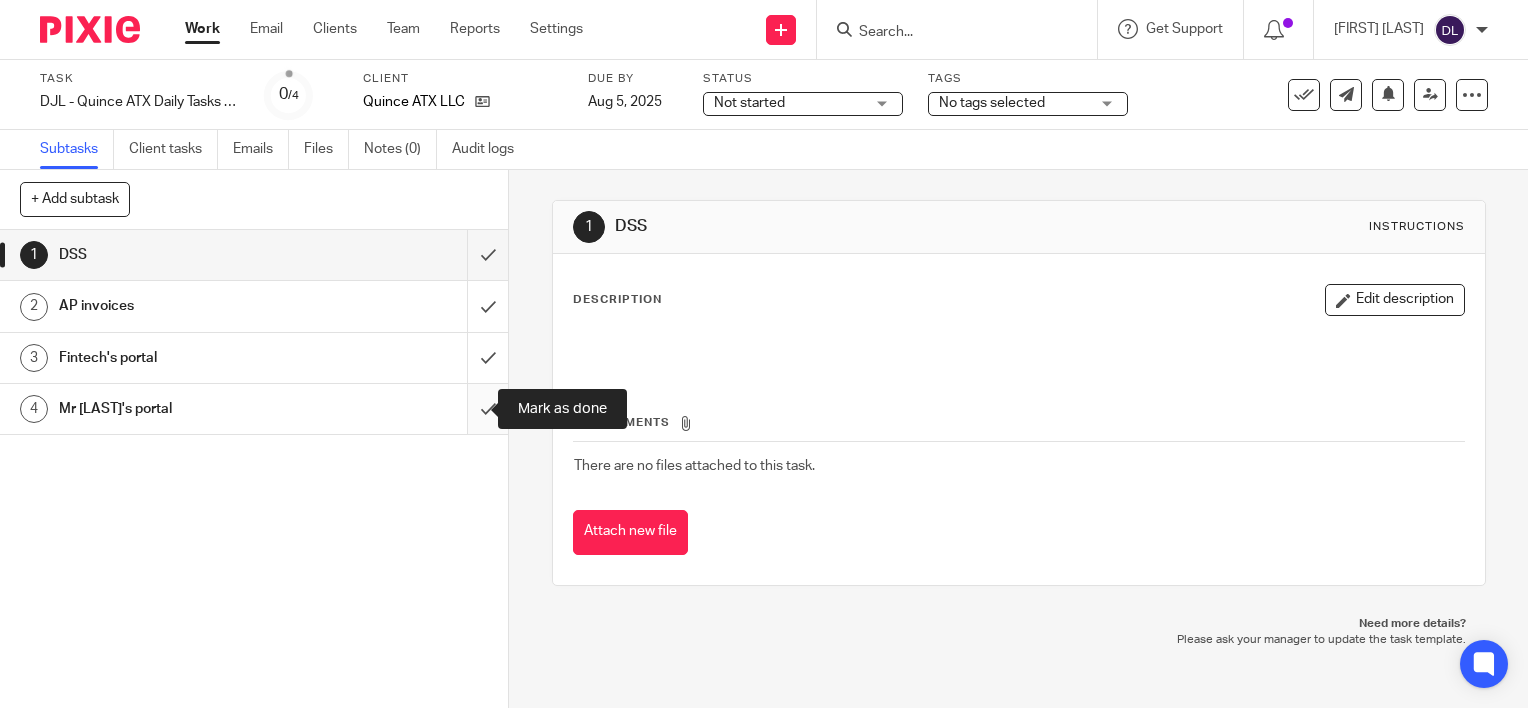 click at bounding box center (254, 409) 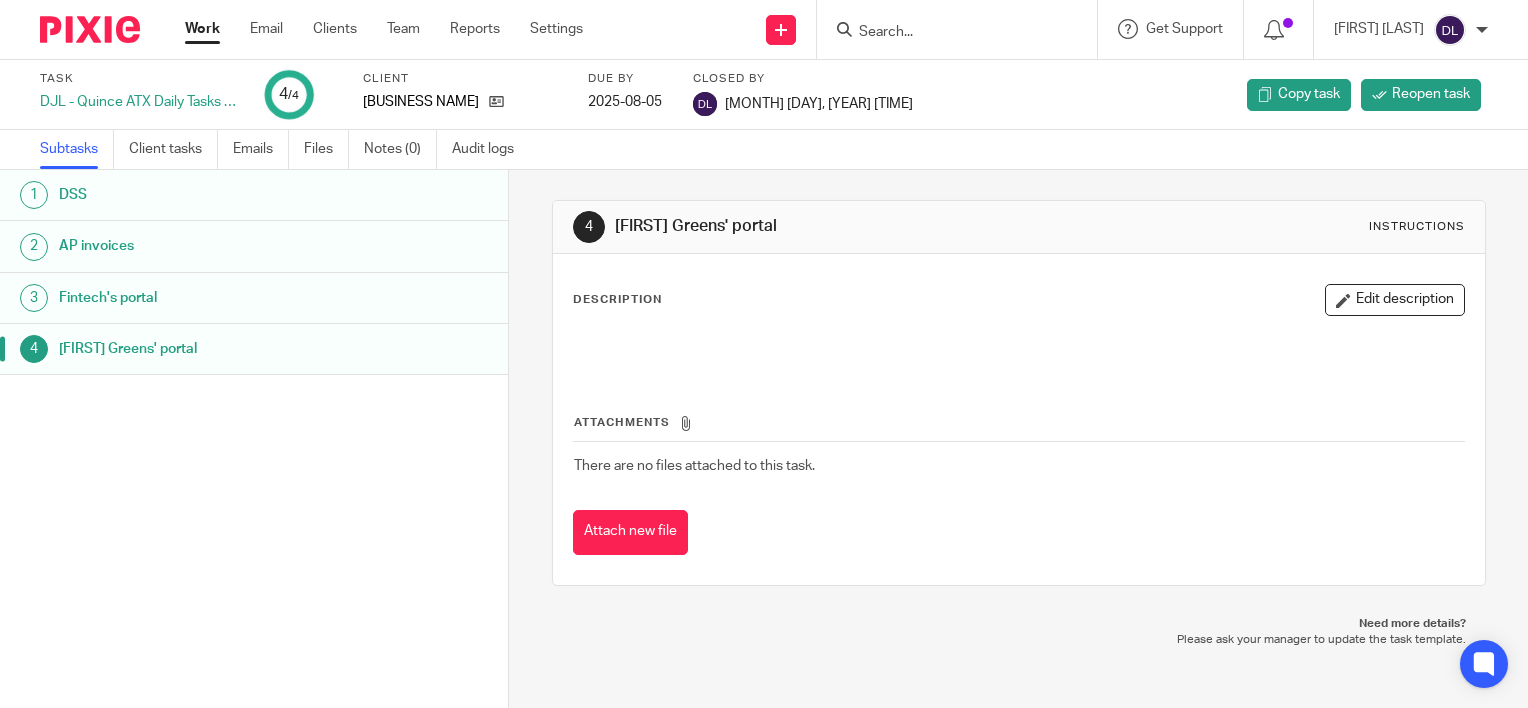 scroll, scrollTop: 0, scrollLeft: 0, axis: both 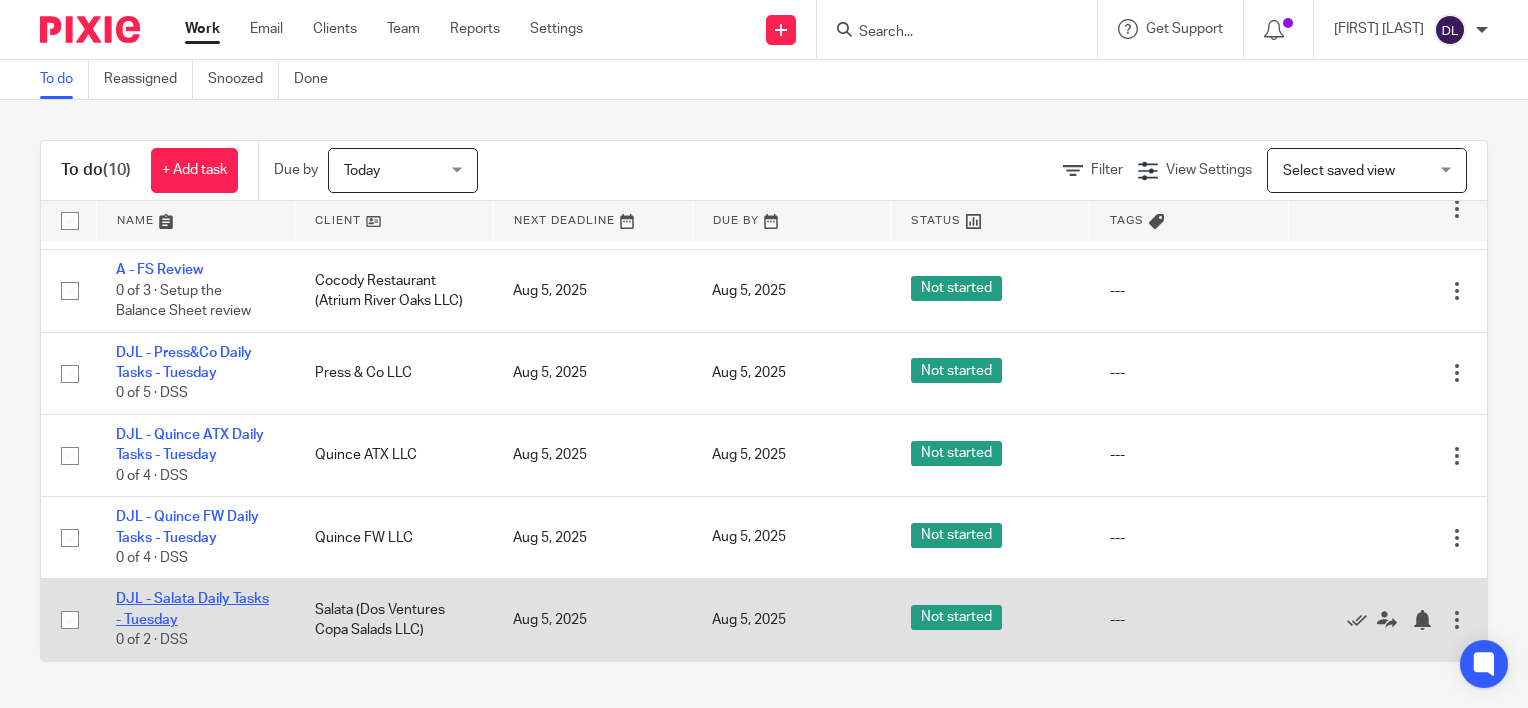 click on "DJL - Salata Daily Tasks - Tuesday" at bounding box center [192, 609] 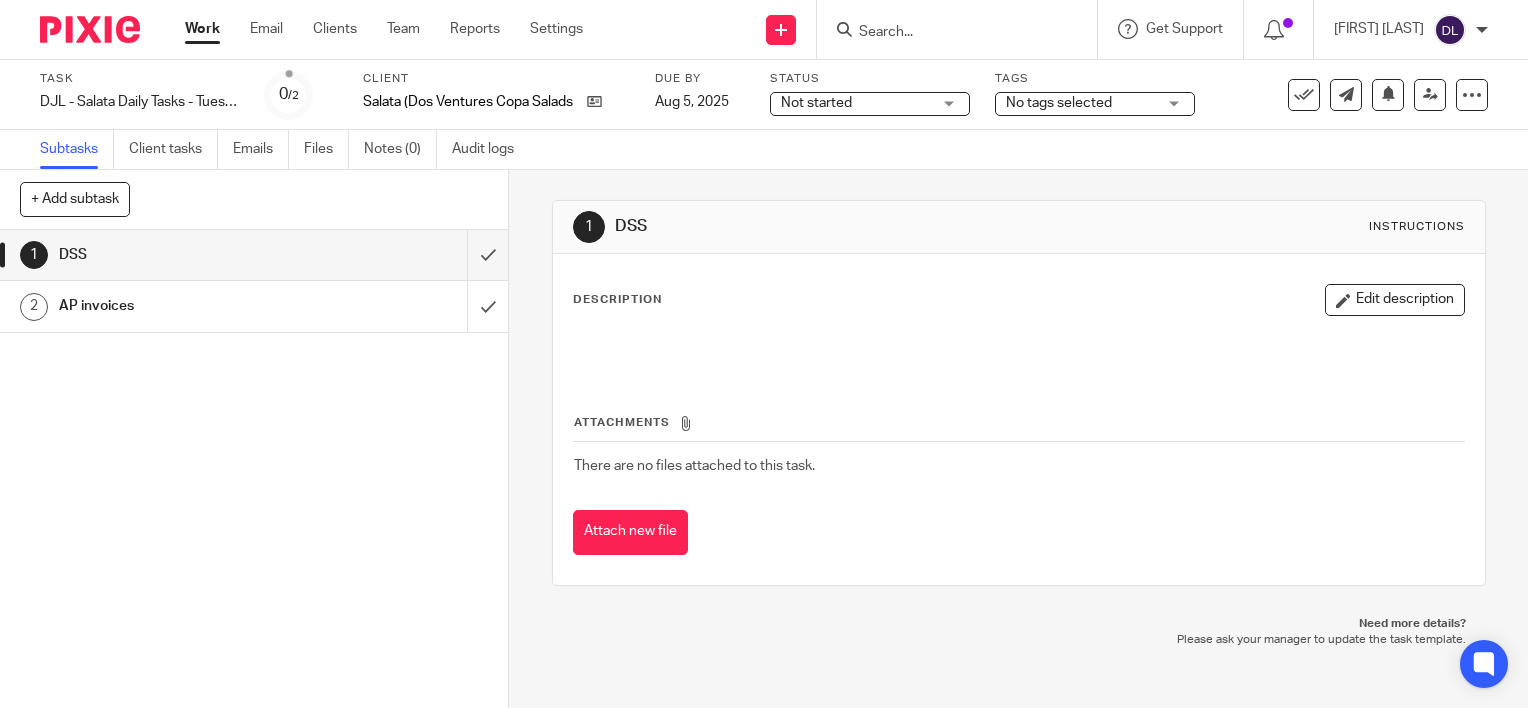 scroll, scrollTop: 0, scrollLeft: 0, axis: both 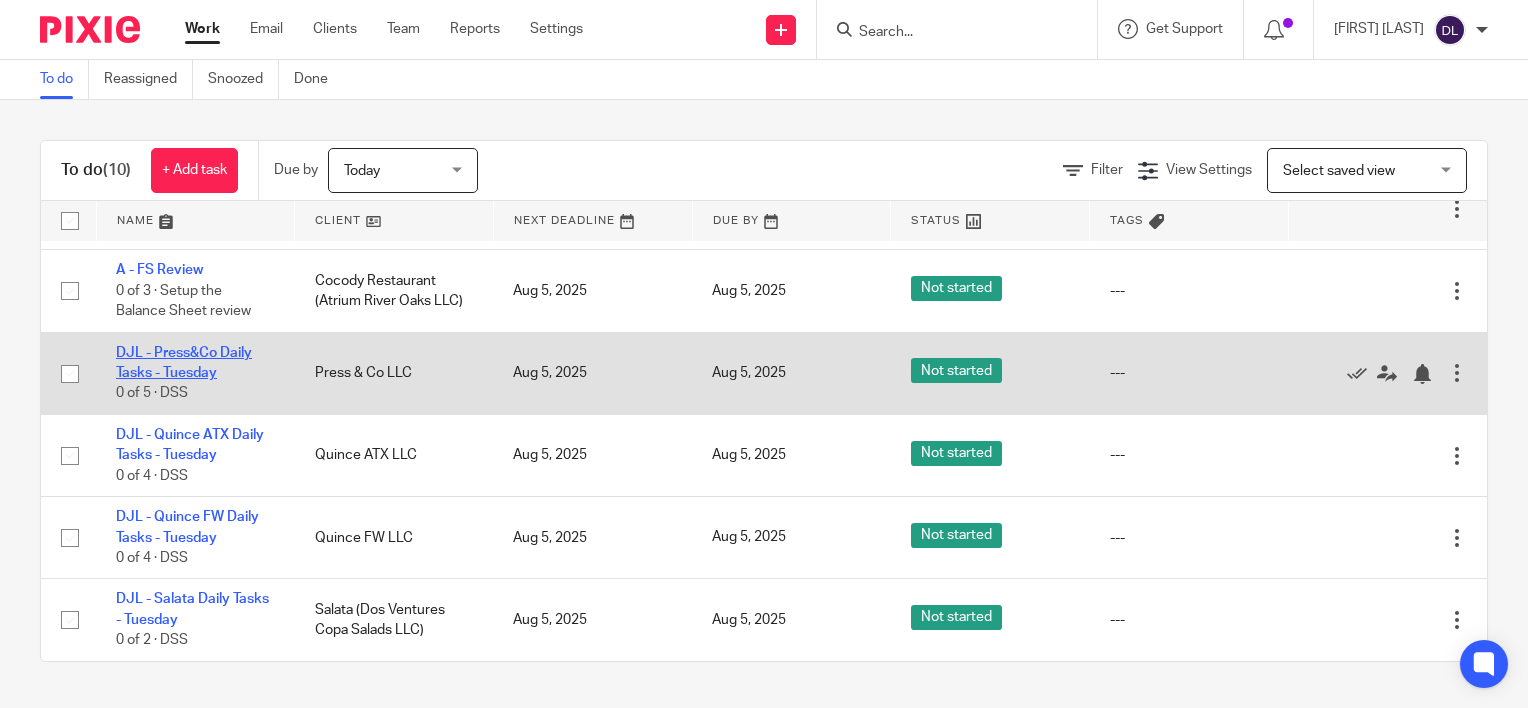 click on "DJL - Press&Co Daily Tasks - Tuesday" at bounding box center (184, 363) 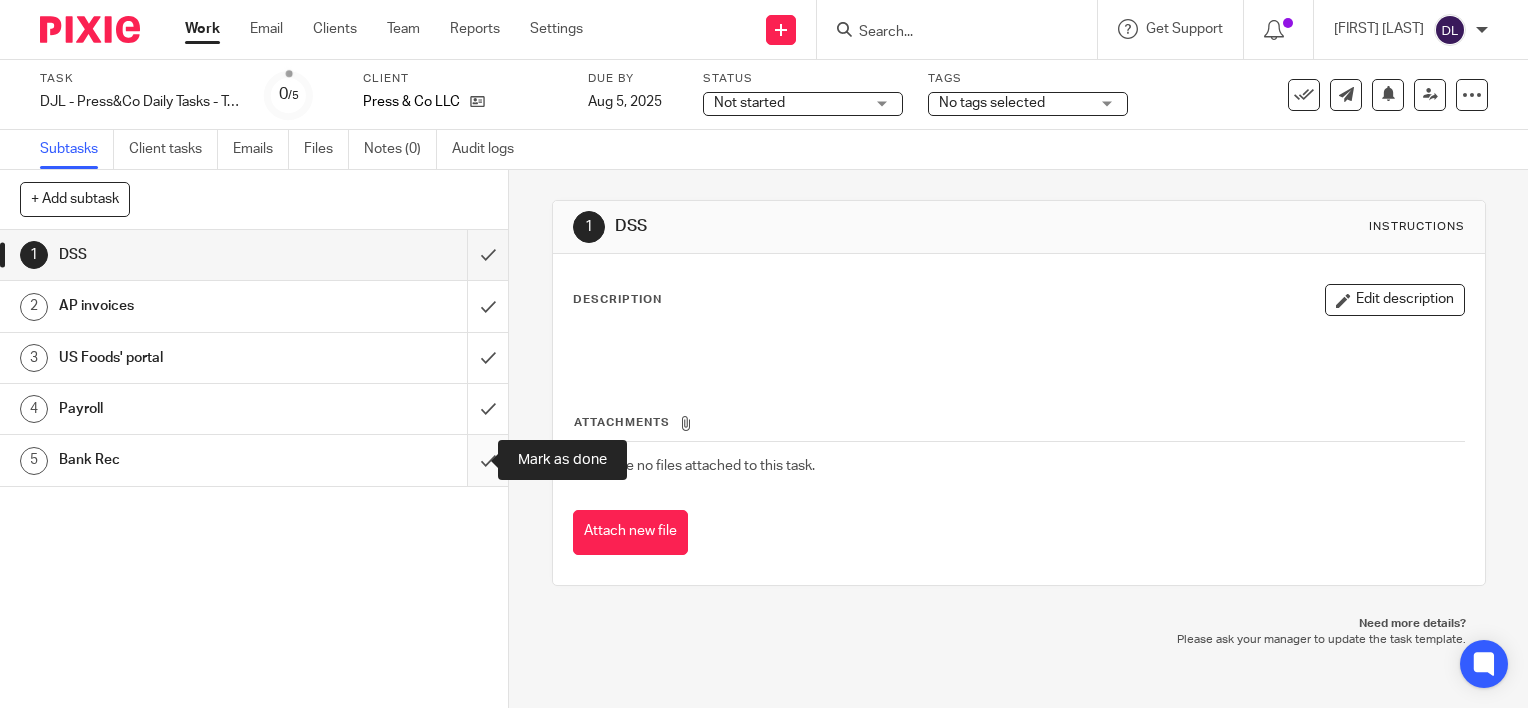 scroll, scrollTop: 0, scrollLeft: 0, axis: both 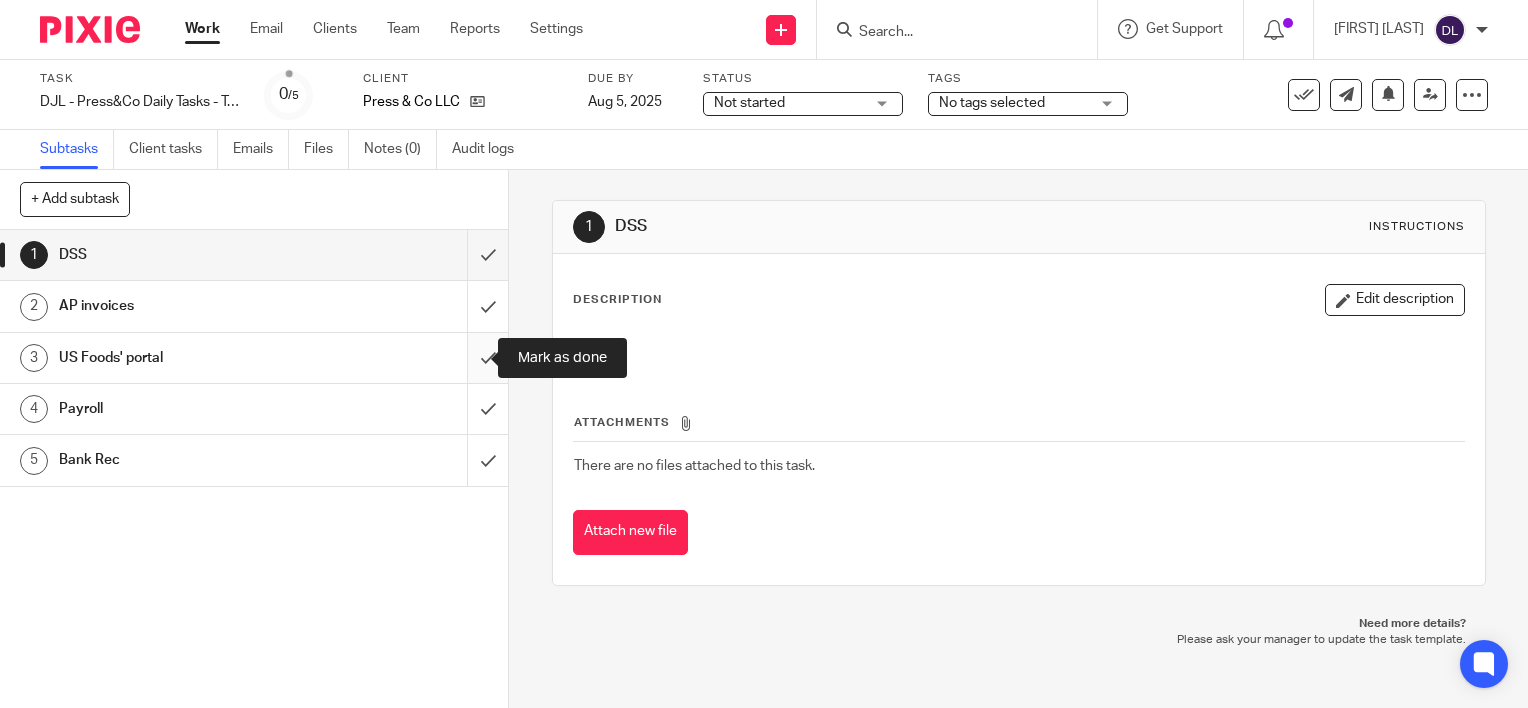 click at bounding box center [254, 358] 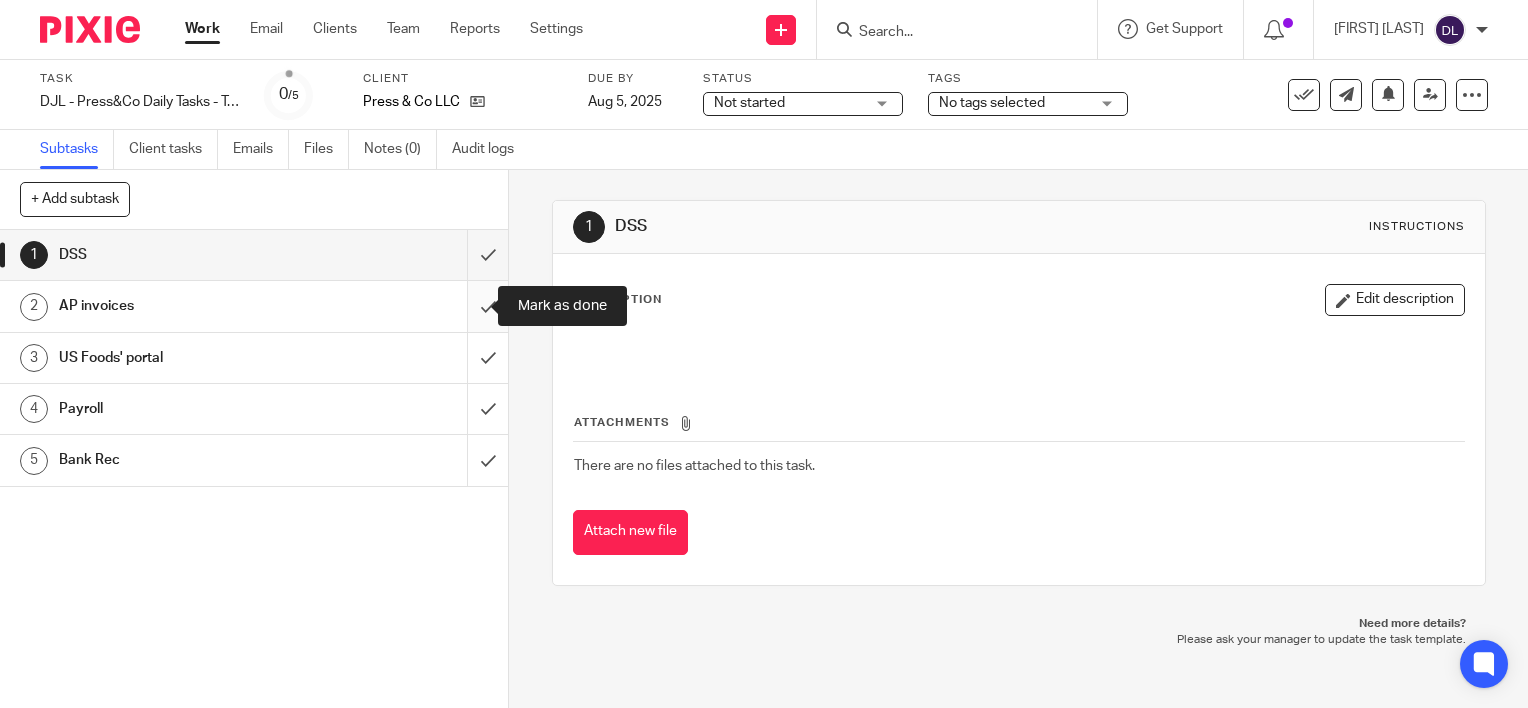 click at bounding box center [254, 306] 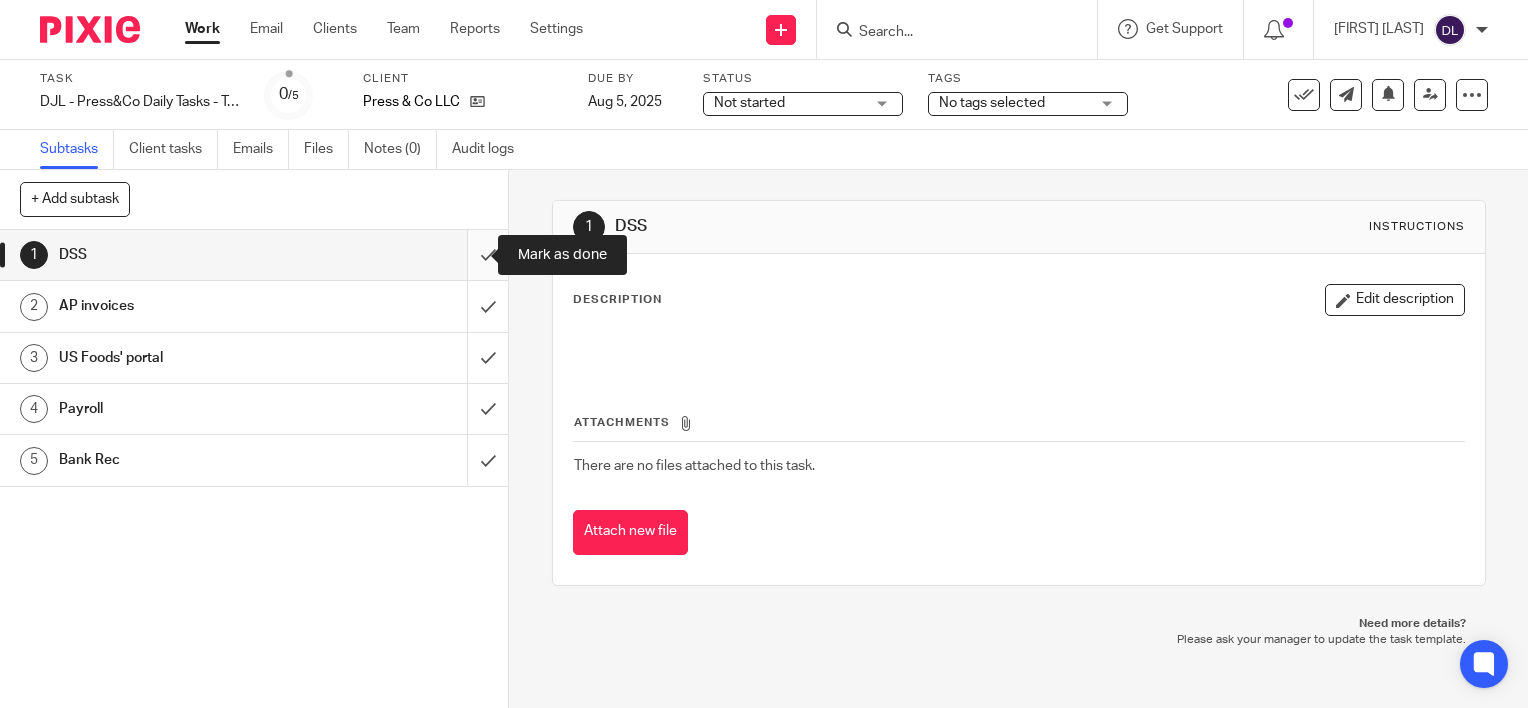 click at bounding box center (254, 255) 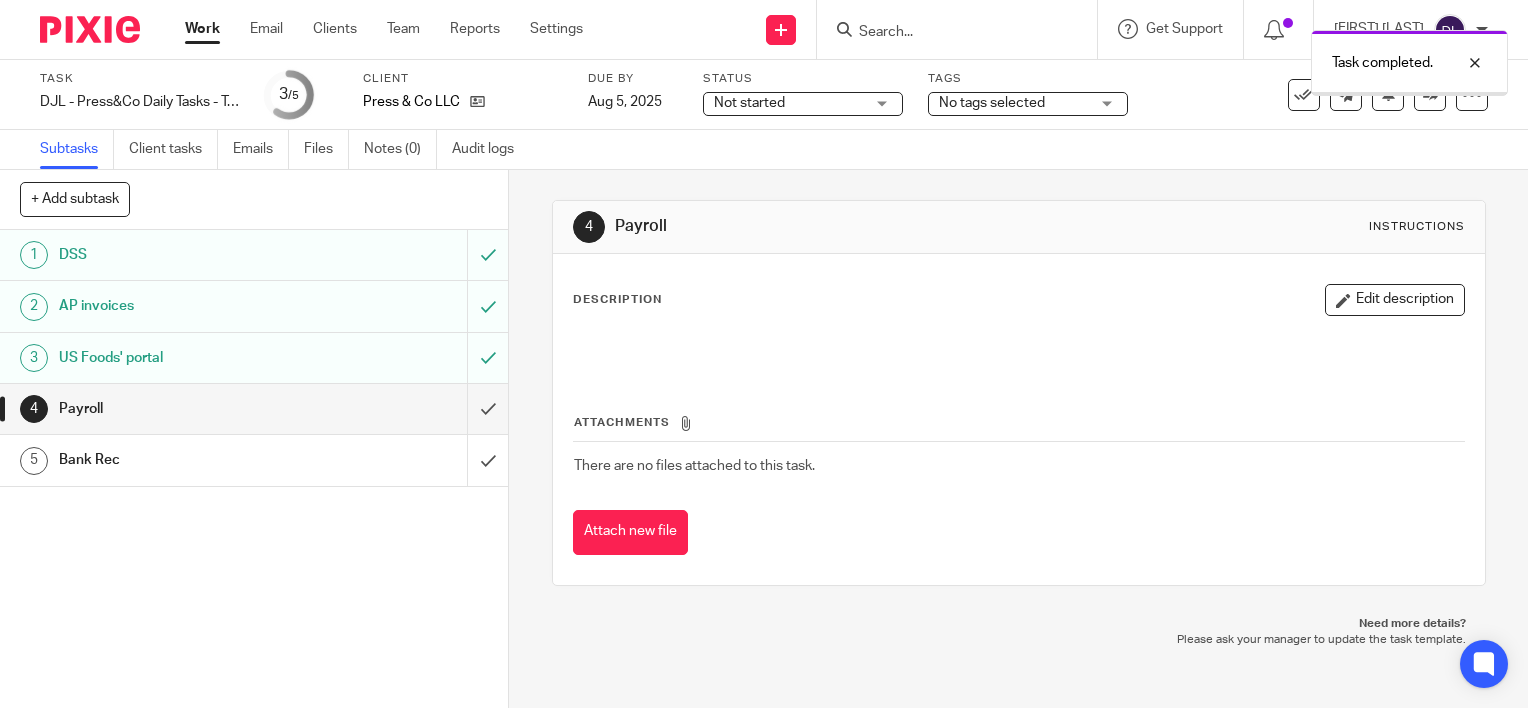 scroll, scrollTop: 0, scrollLeft: 0, axis: both 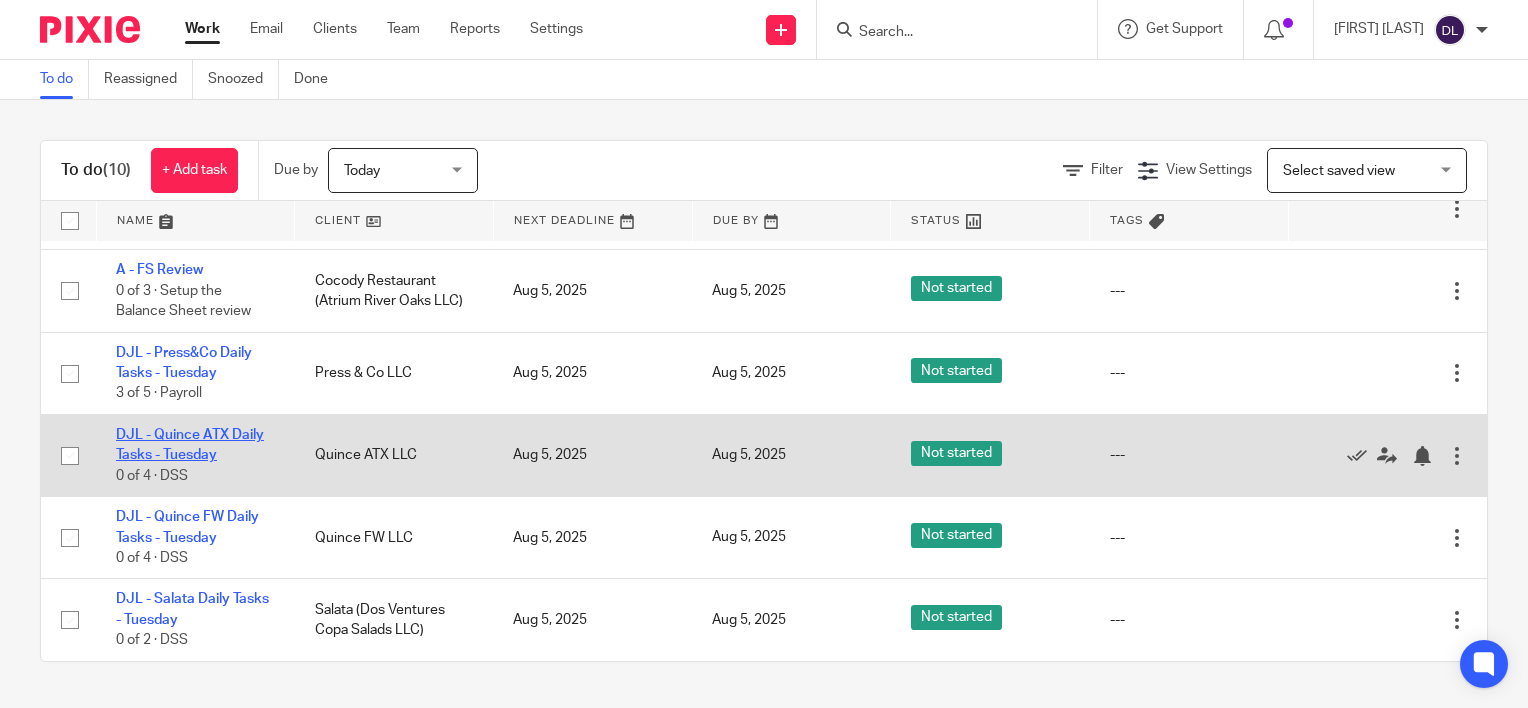 click on "DJL - Quince ATX Daily Tasks - Tuesday" at bounding box center (190, 445) 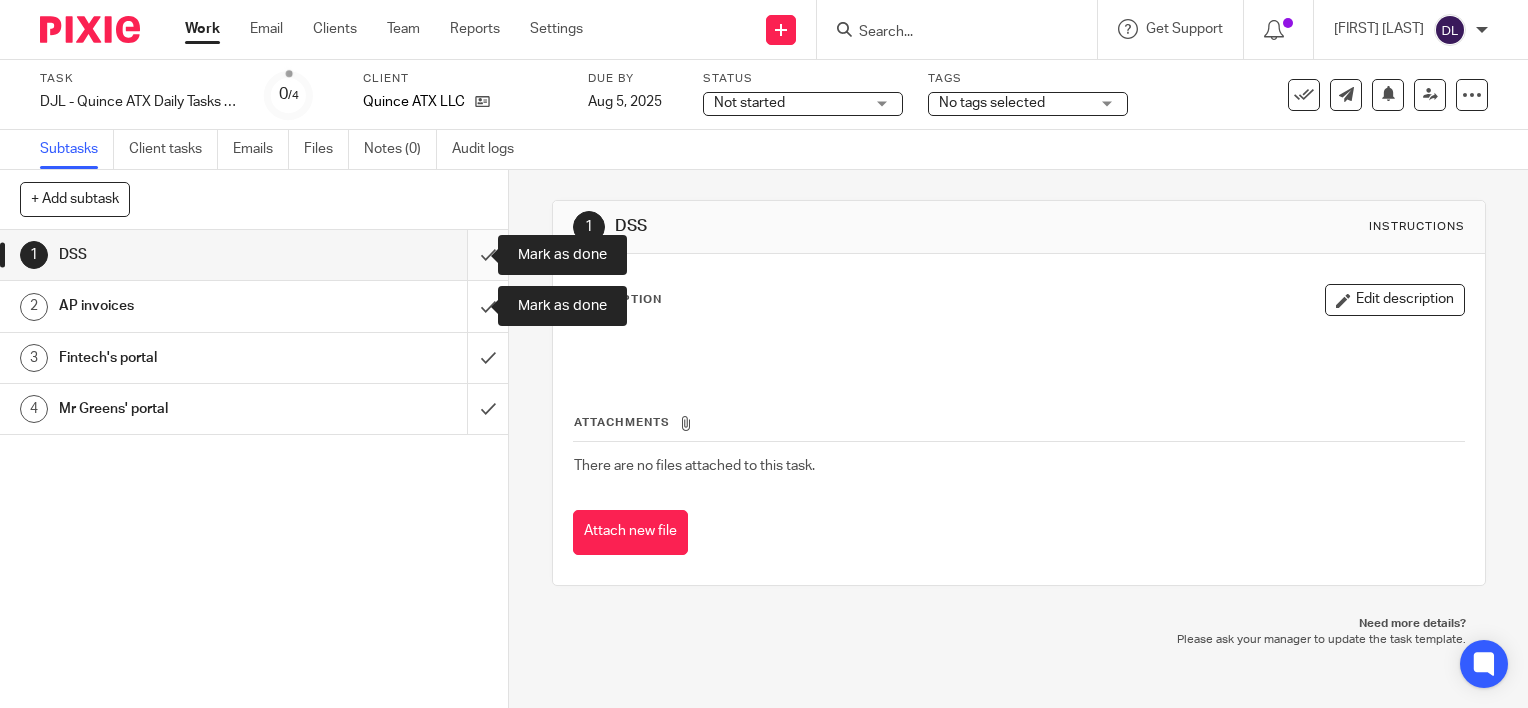 scroll, scrollTop: 0, scrollLeft: 0, axis: both 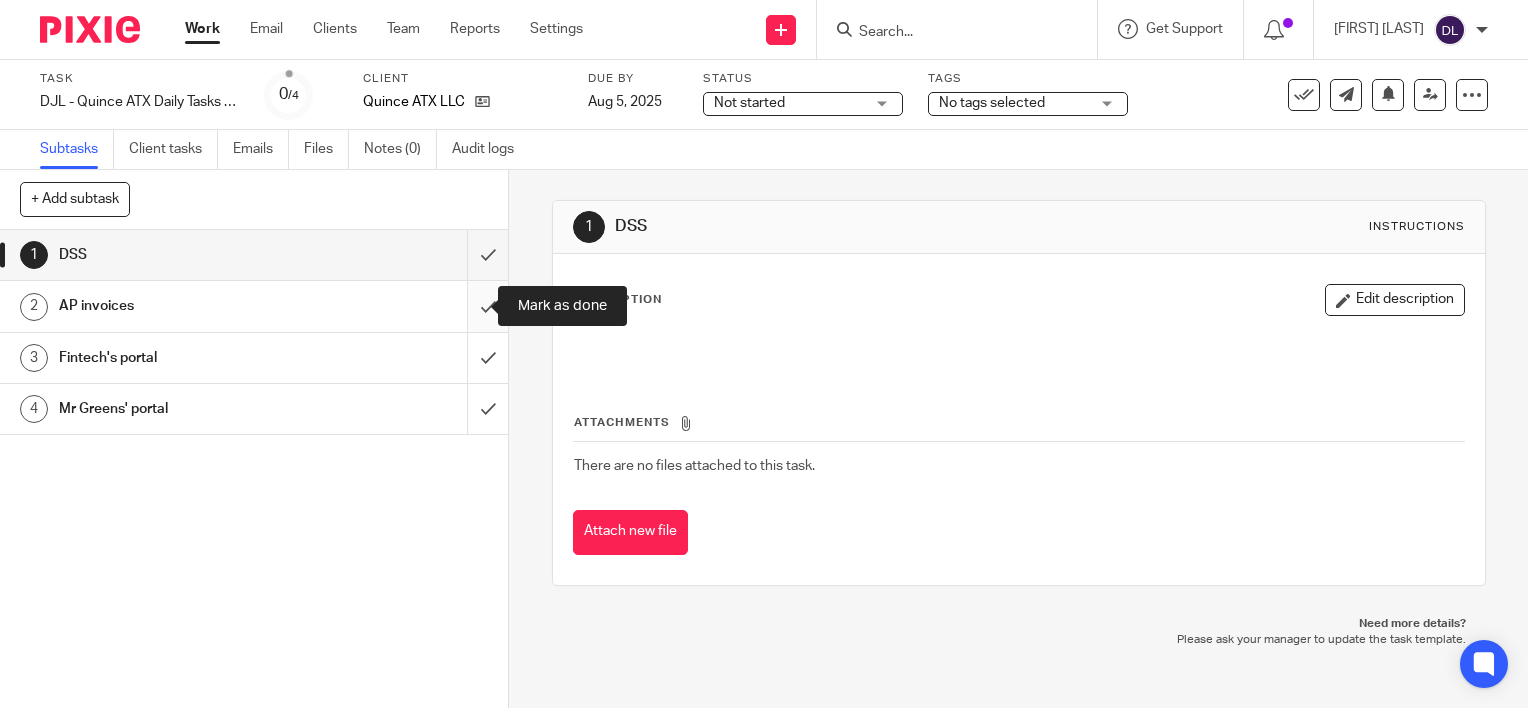 click at bounding box center [254, 306] 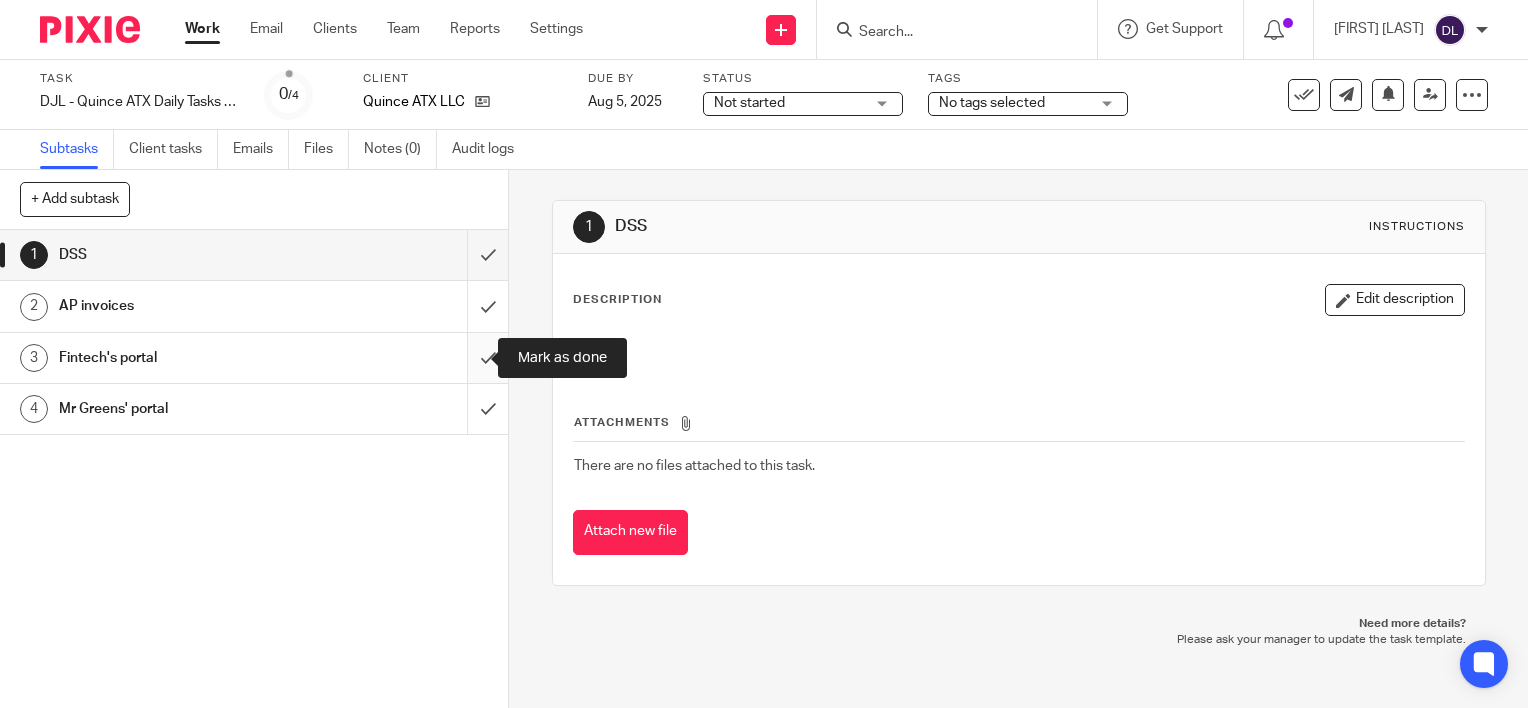 click at bounding box center [254, 358] 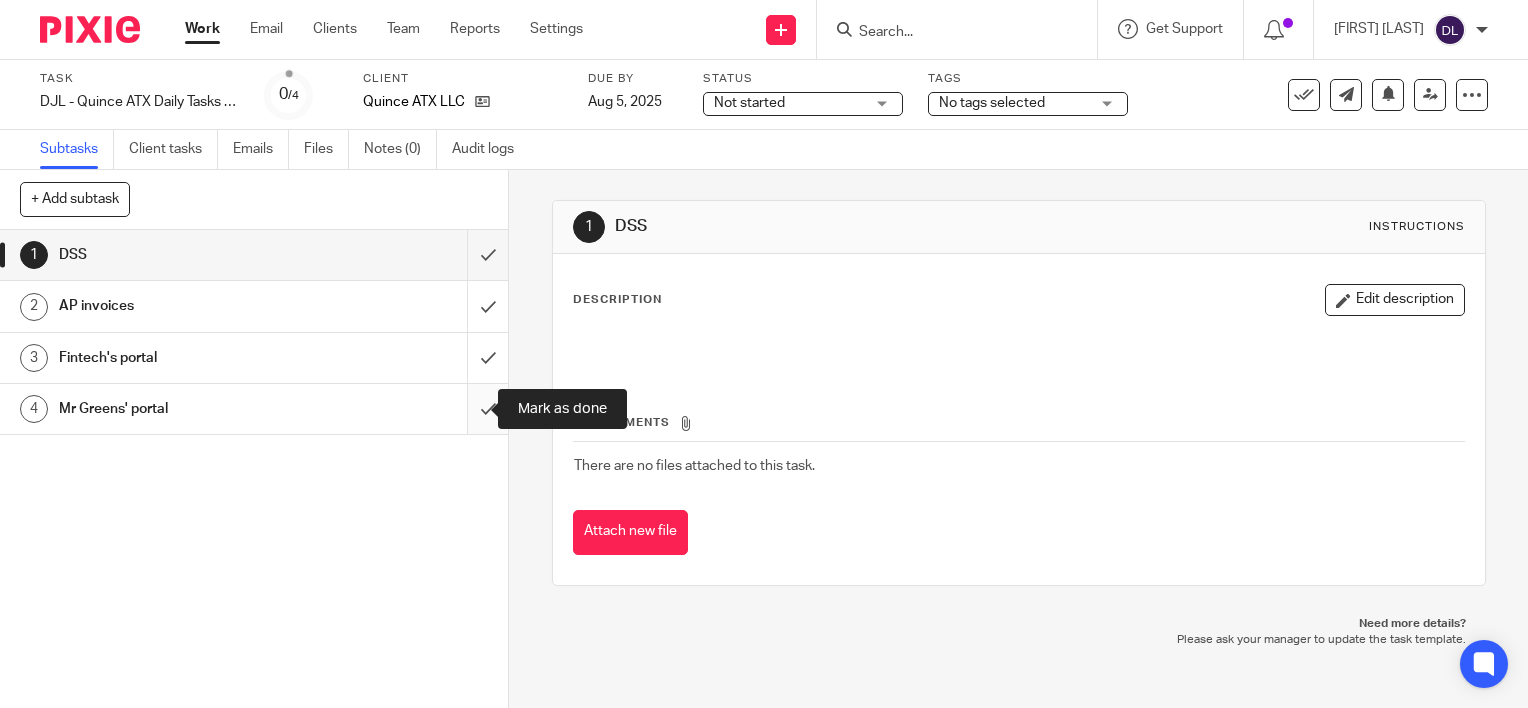 click at bounding box center (254, 409) 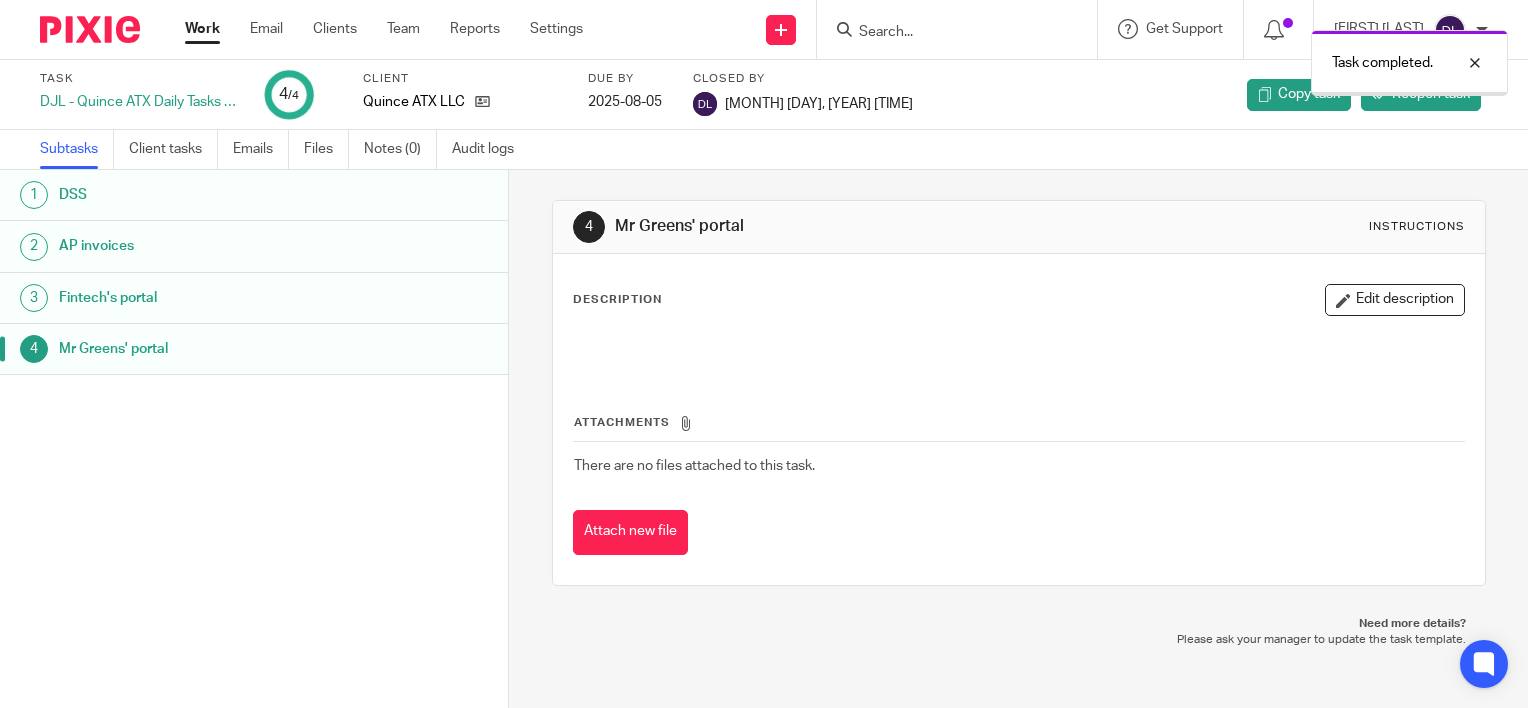 scroll, scrollTop: 0, scrollLeft: 0, axis: both 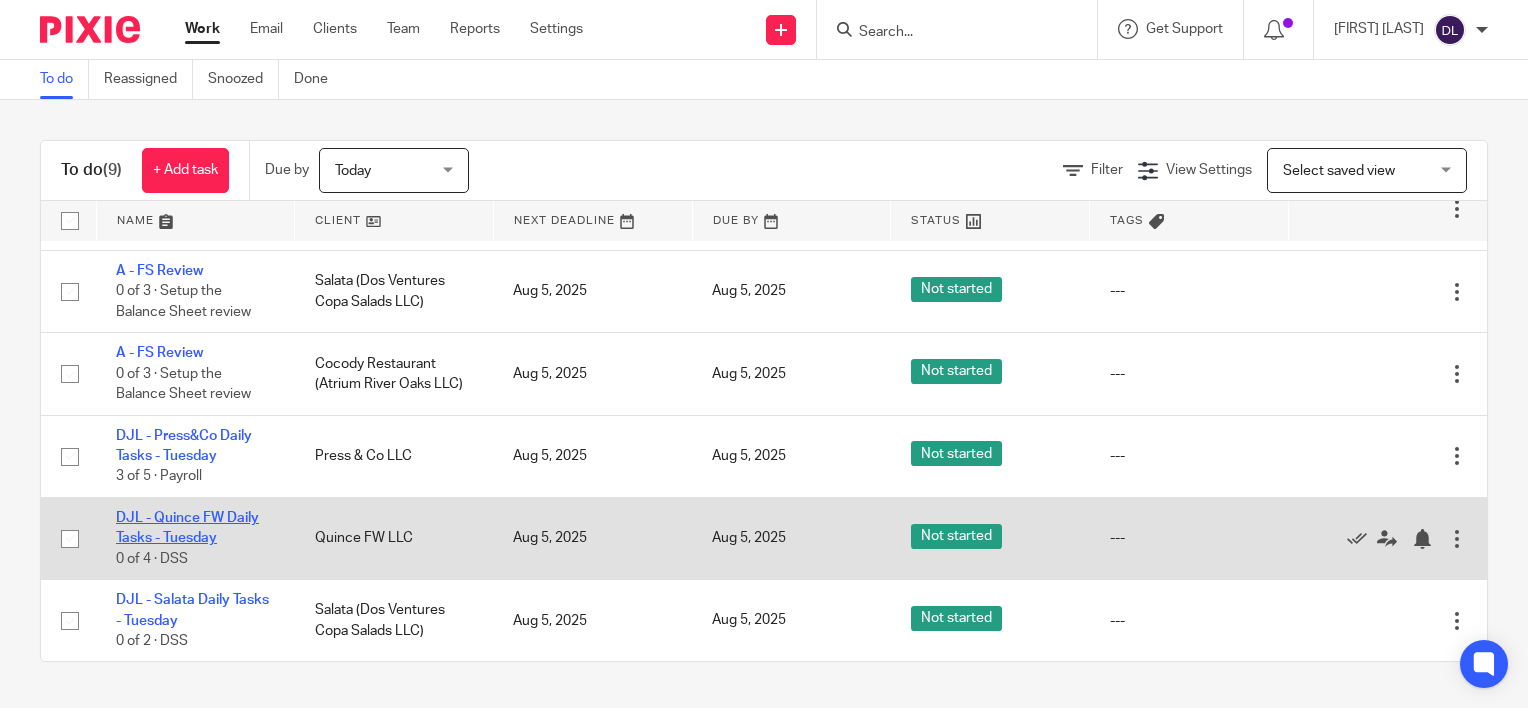 click on "DJL - Quince FW Daily Tasks - Tuesday" at bounding box center [187, 528] 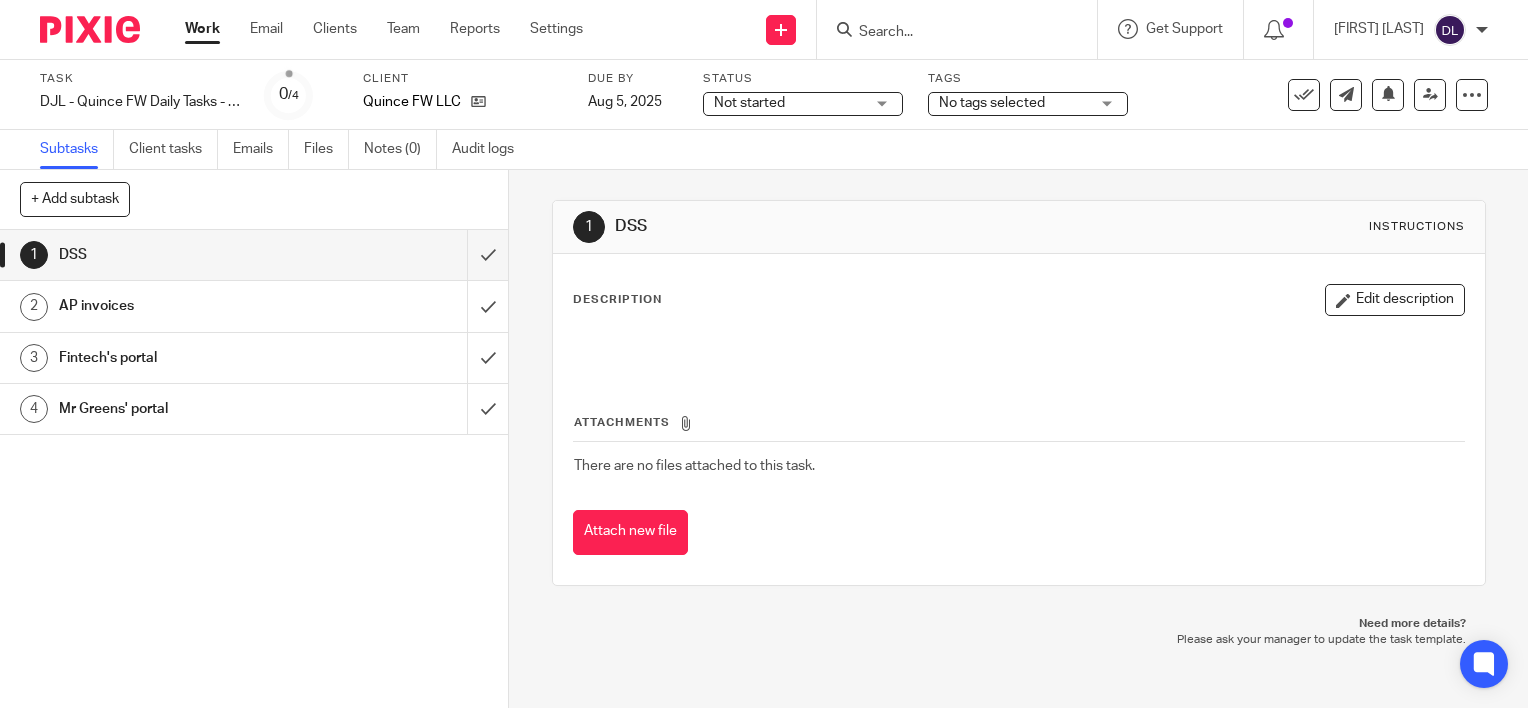 scroll, scrollTop: 0, scrollLeft: 0, axis: both 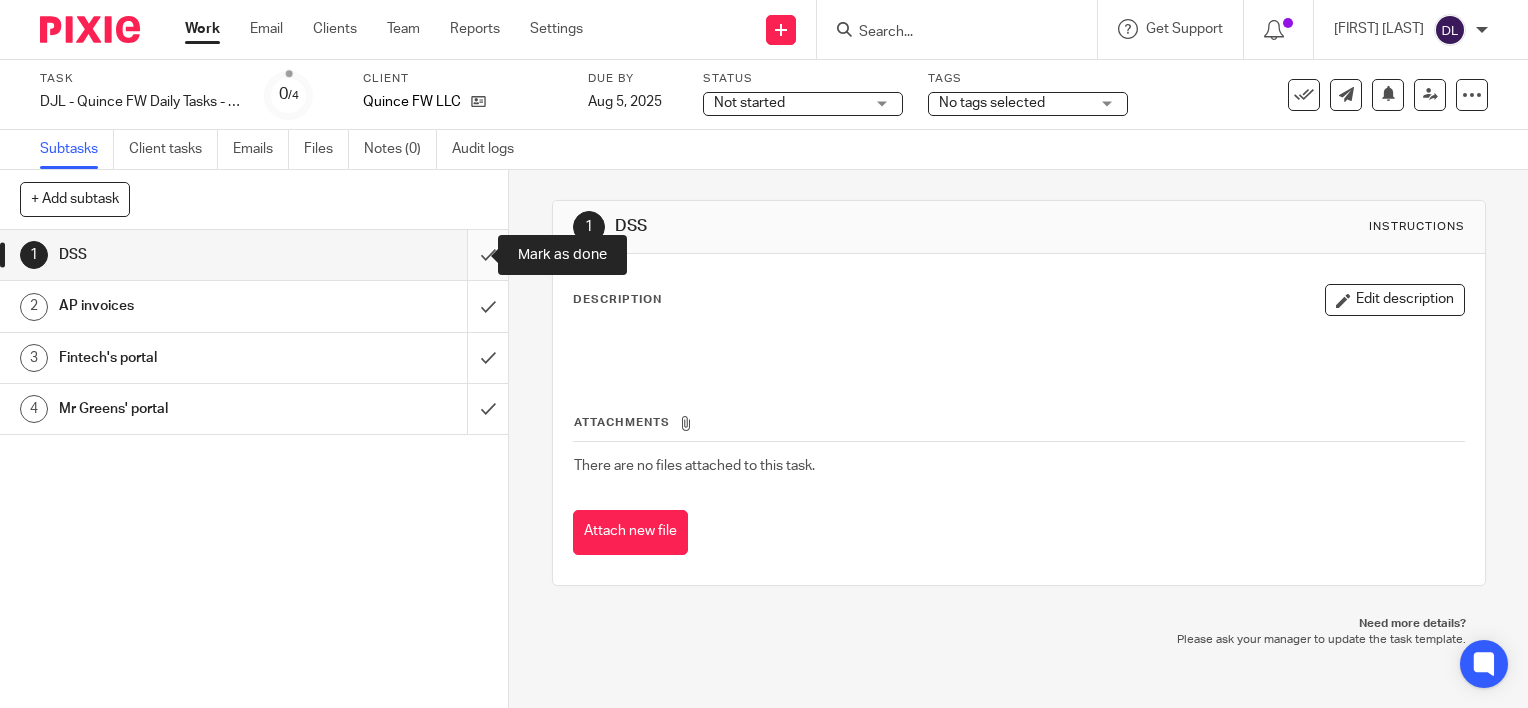click at bounding box center [254, 255] 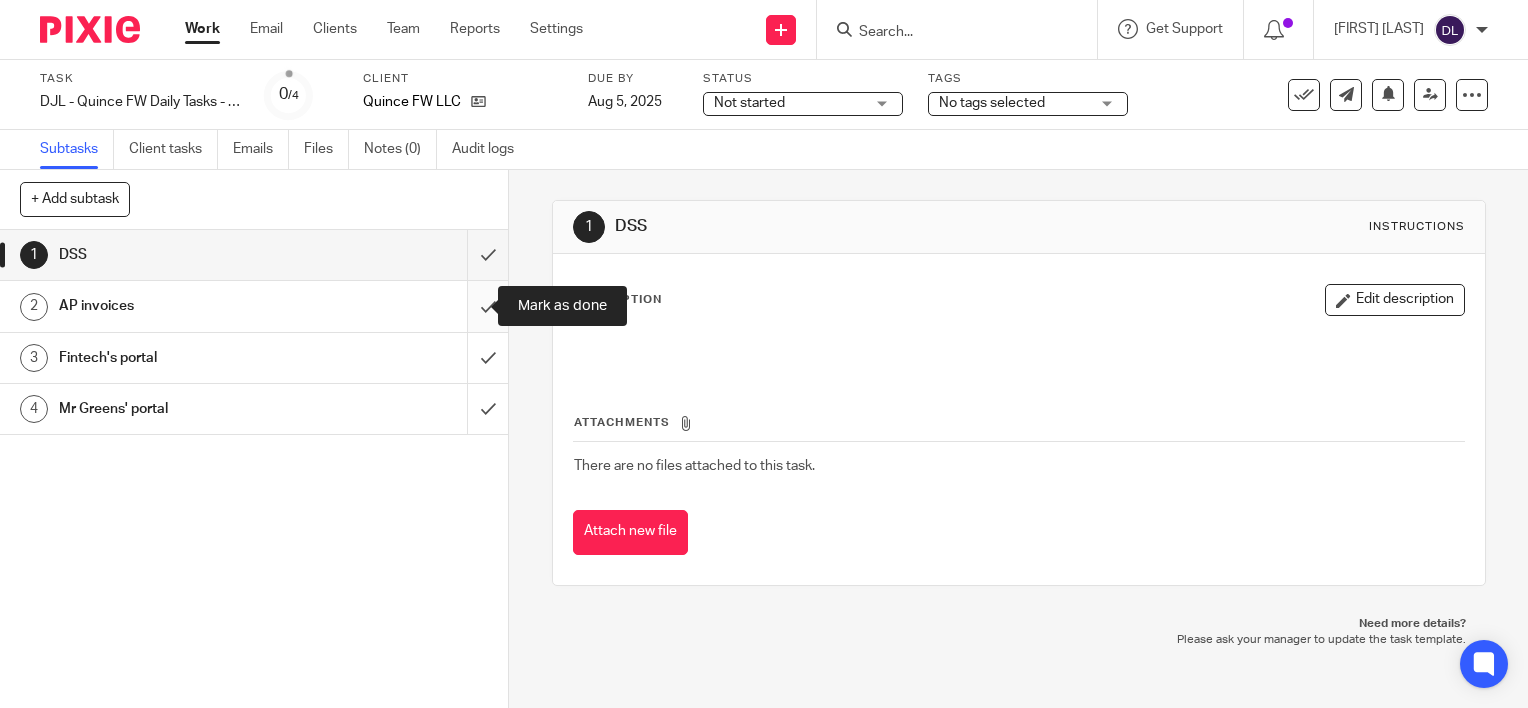 click at bounding box center [254, 306] 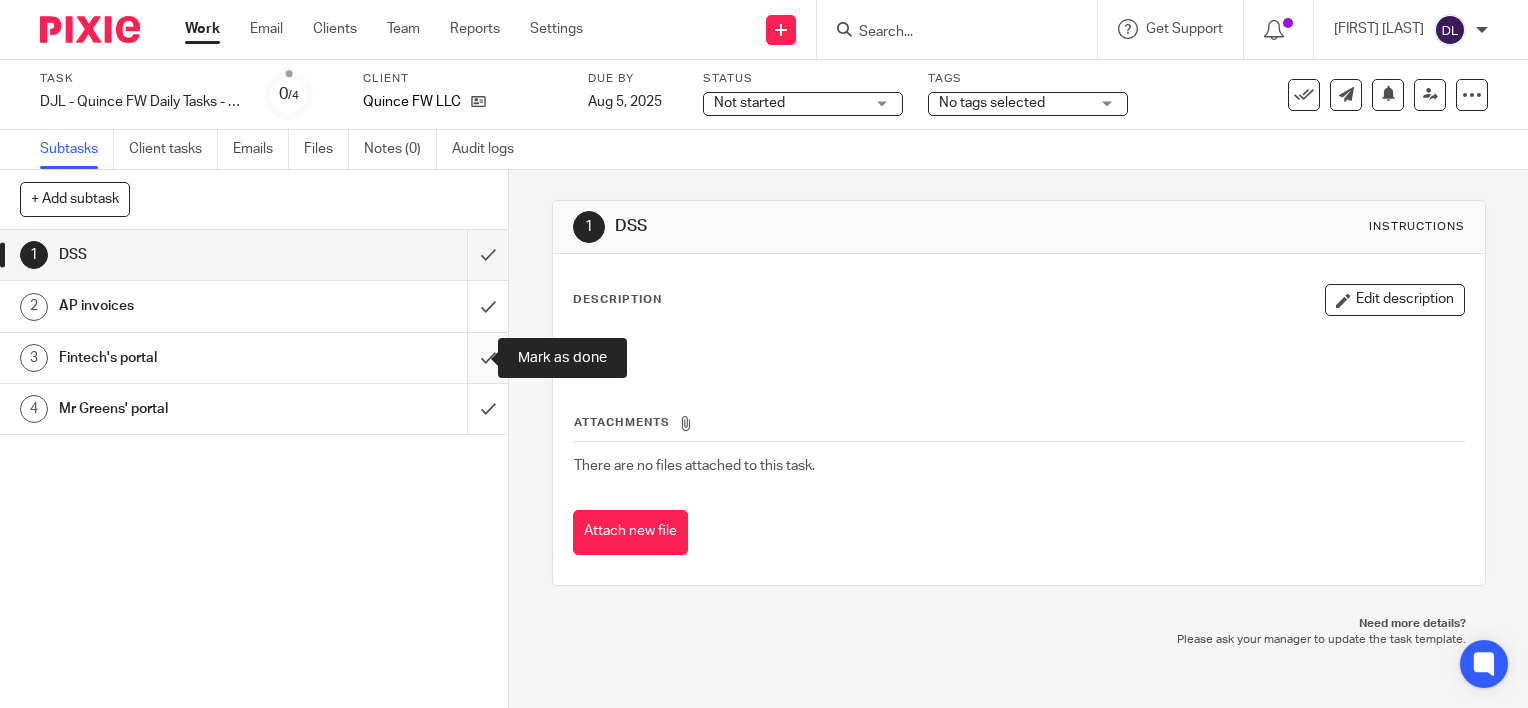 click at bounding box center (254, 358) 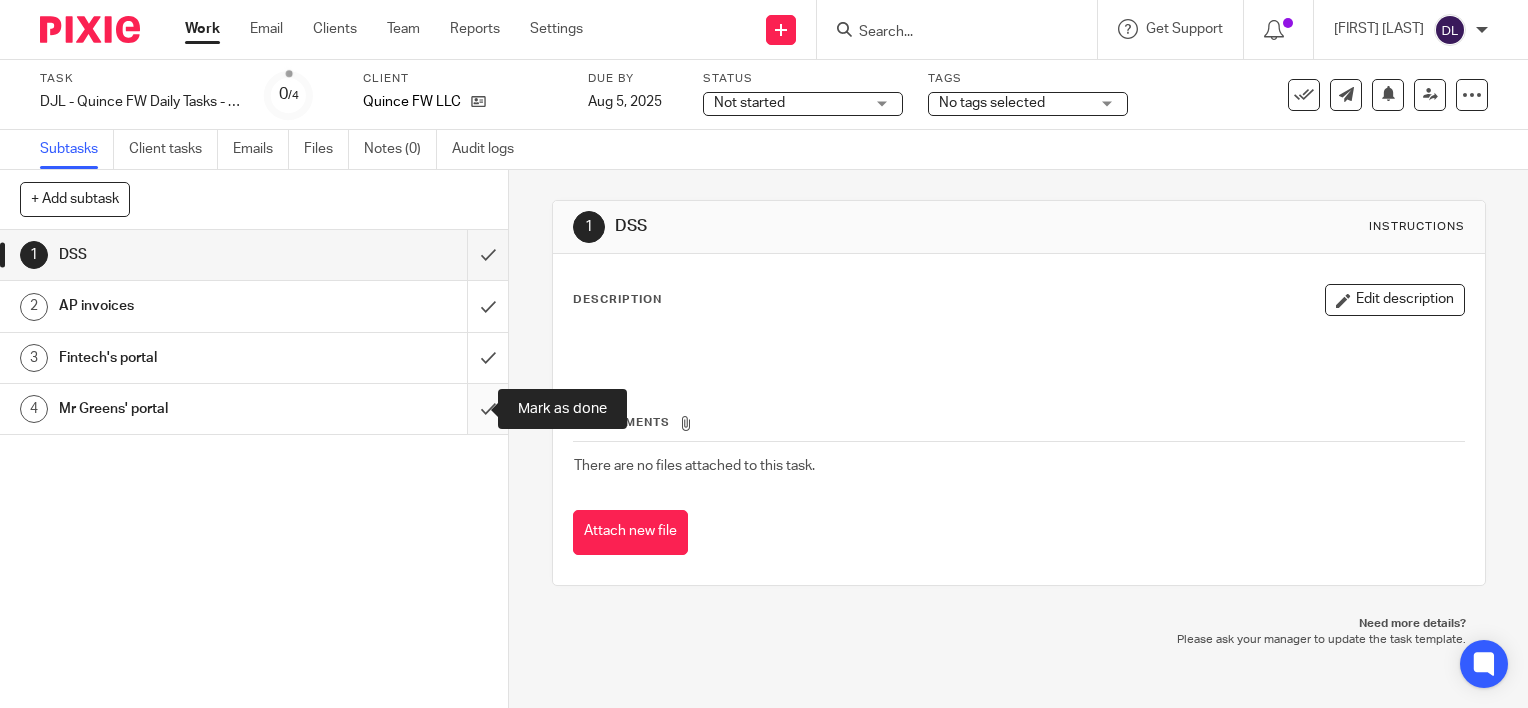 click at bounding box center (254, 409) 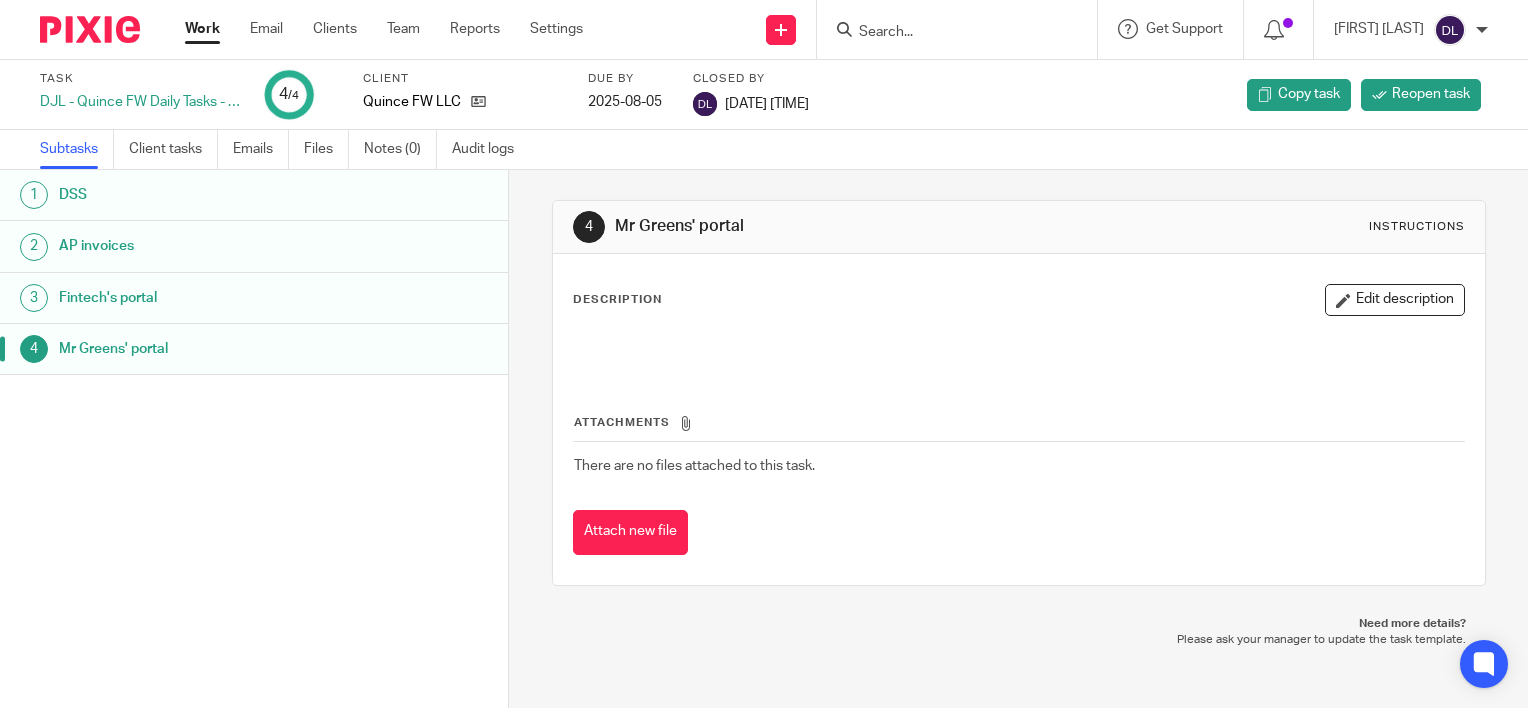 scroll, scrollTop: 0, scrollLeft: 0, axis: both 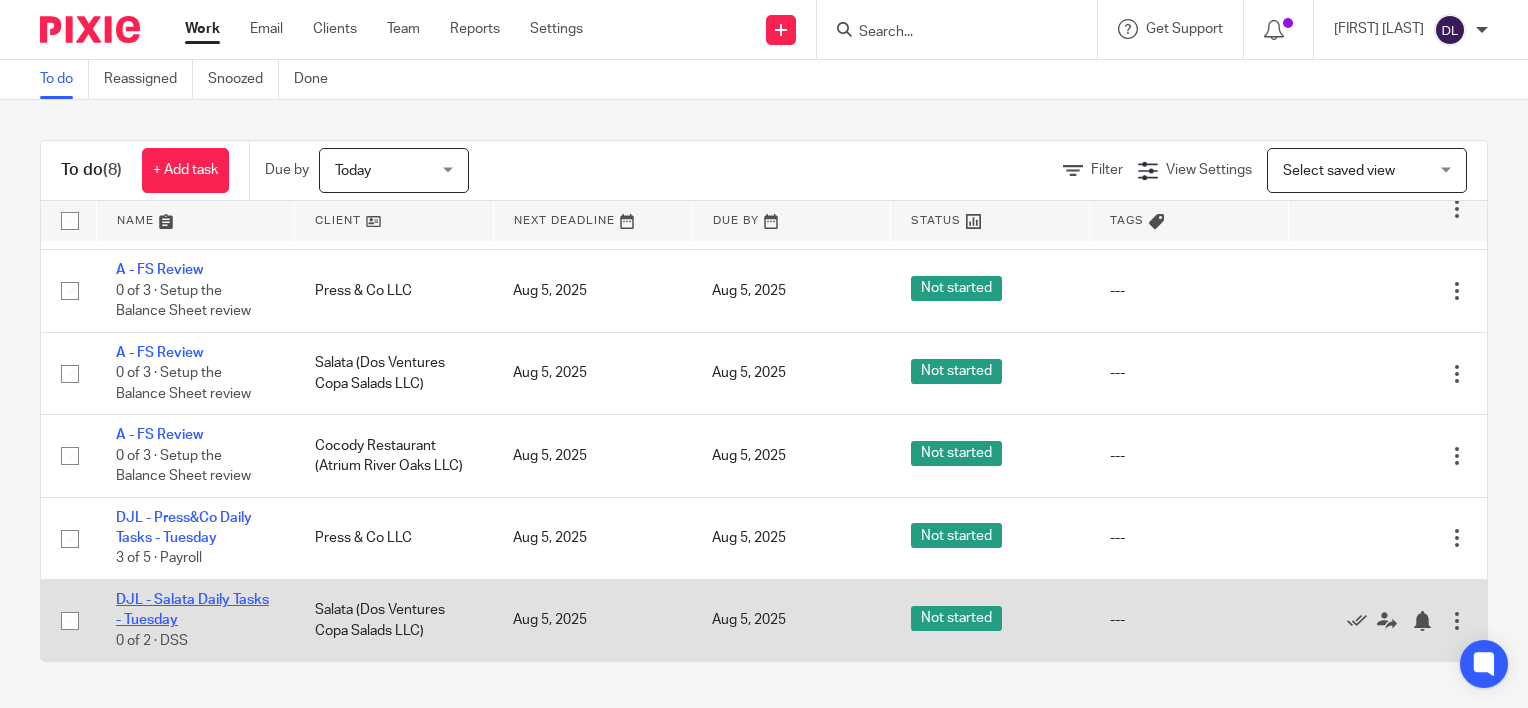 click on "DJL - Salata Daily Tasks - Tuesday" at bounding box center [192, 610] 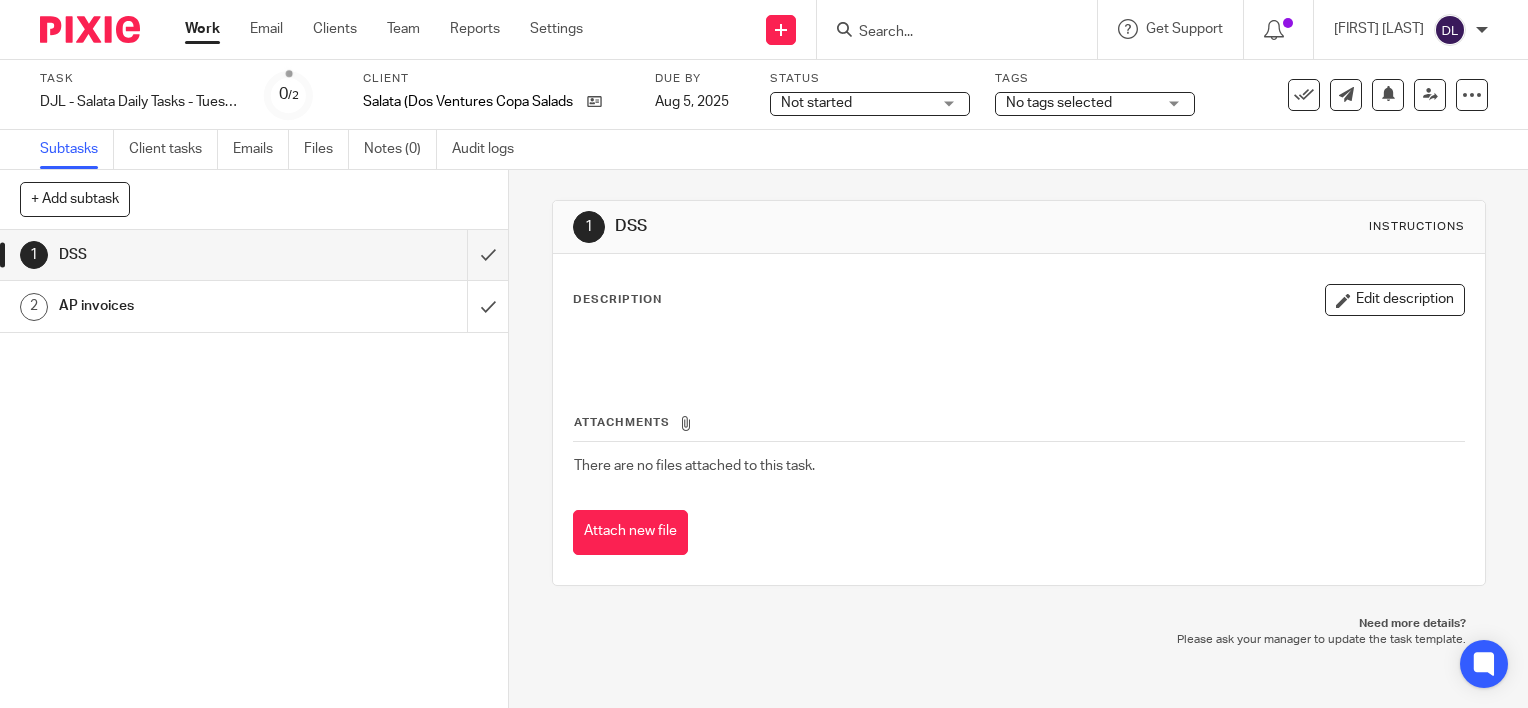 scroll, scrollTop: 0, scrollLeft: 0, axis: both 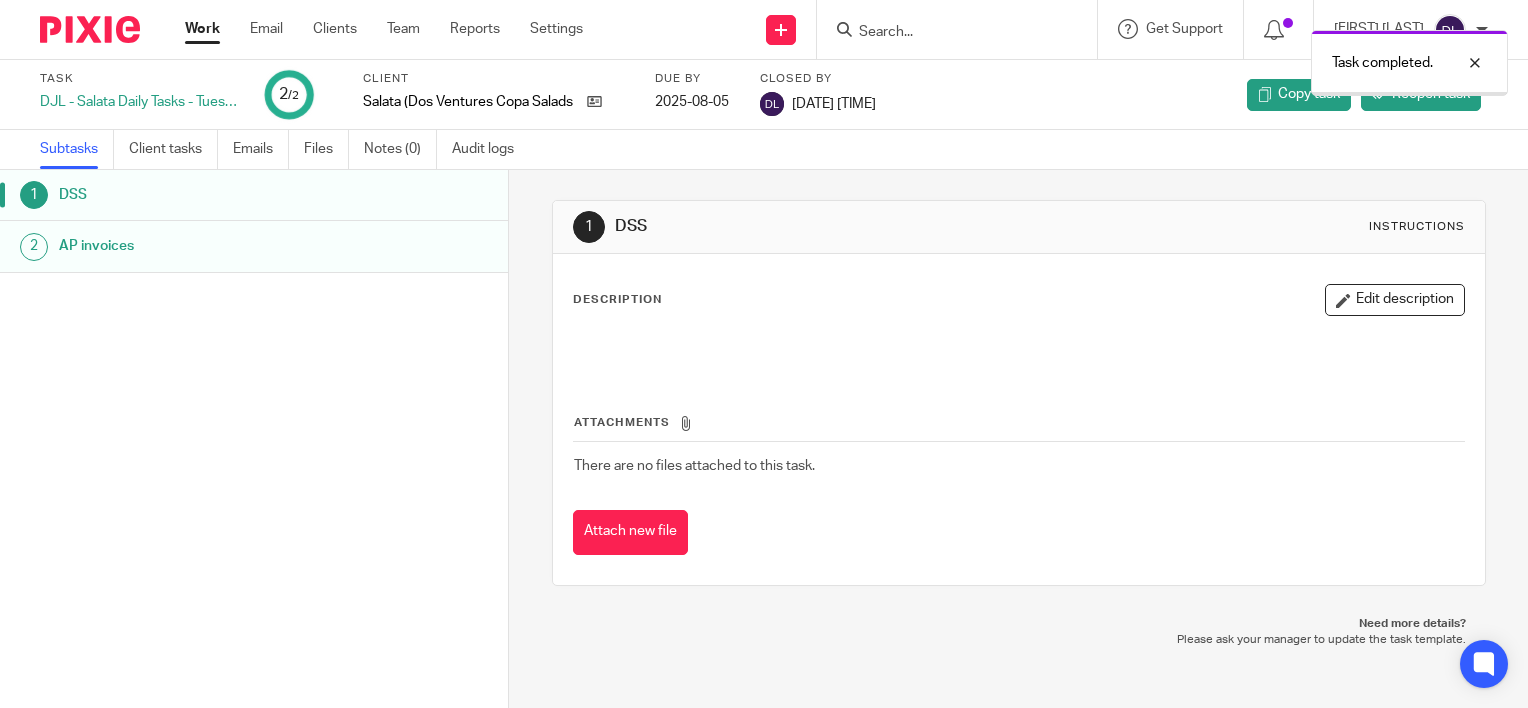 click on "Work" at bounding box center [202, 29] 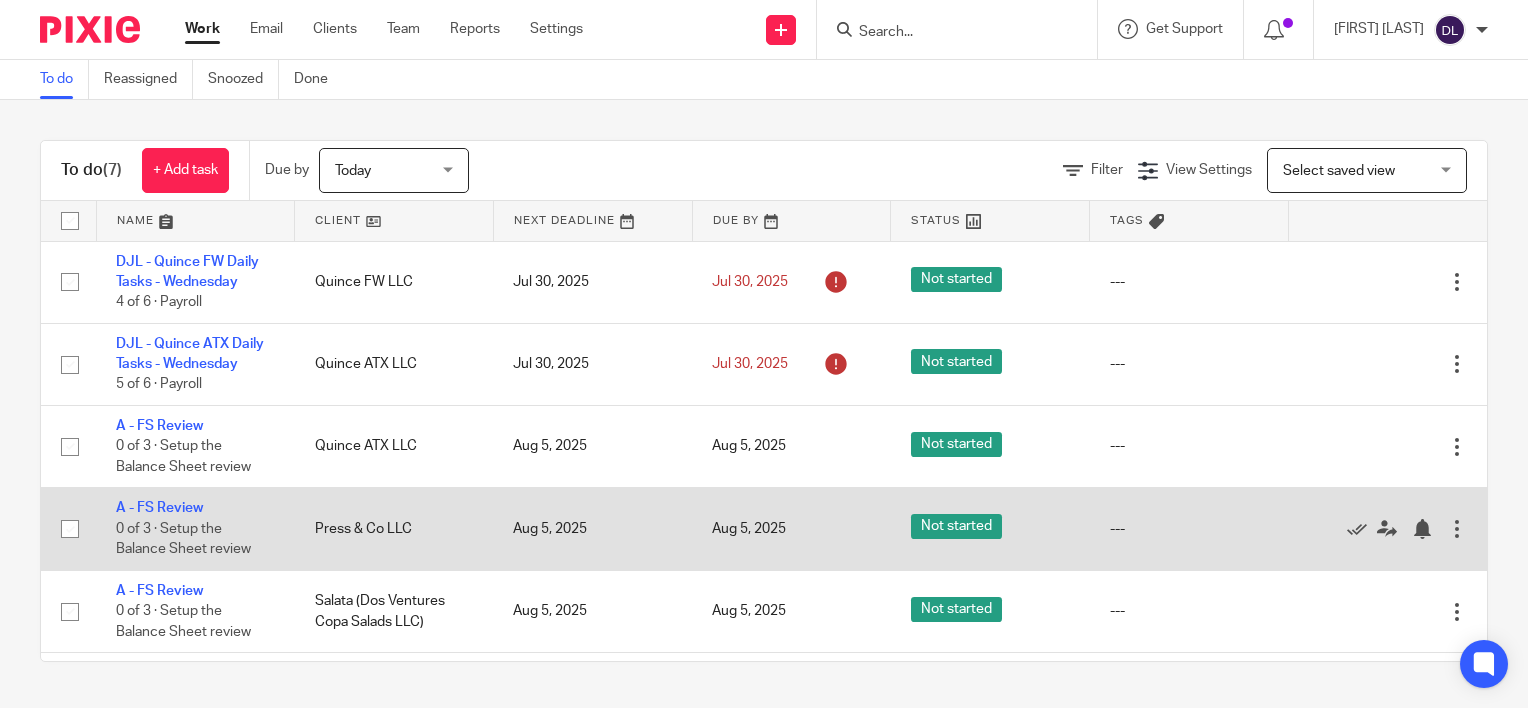 scroll, scrollTop: 0, scrollLeft: 0, axis: both 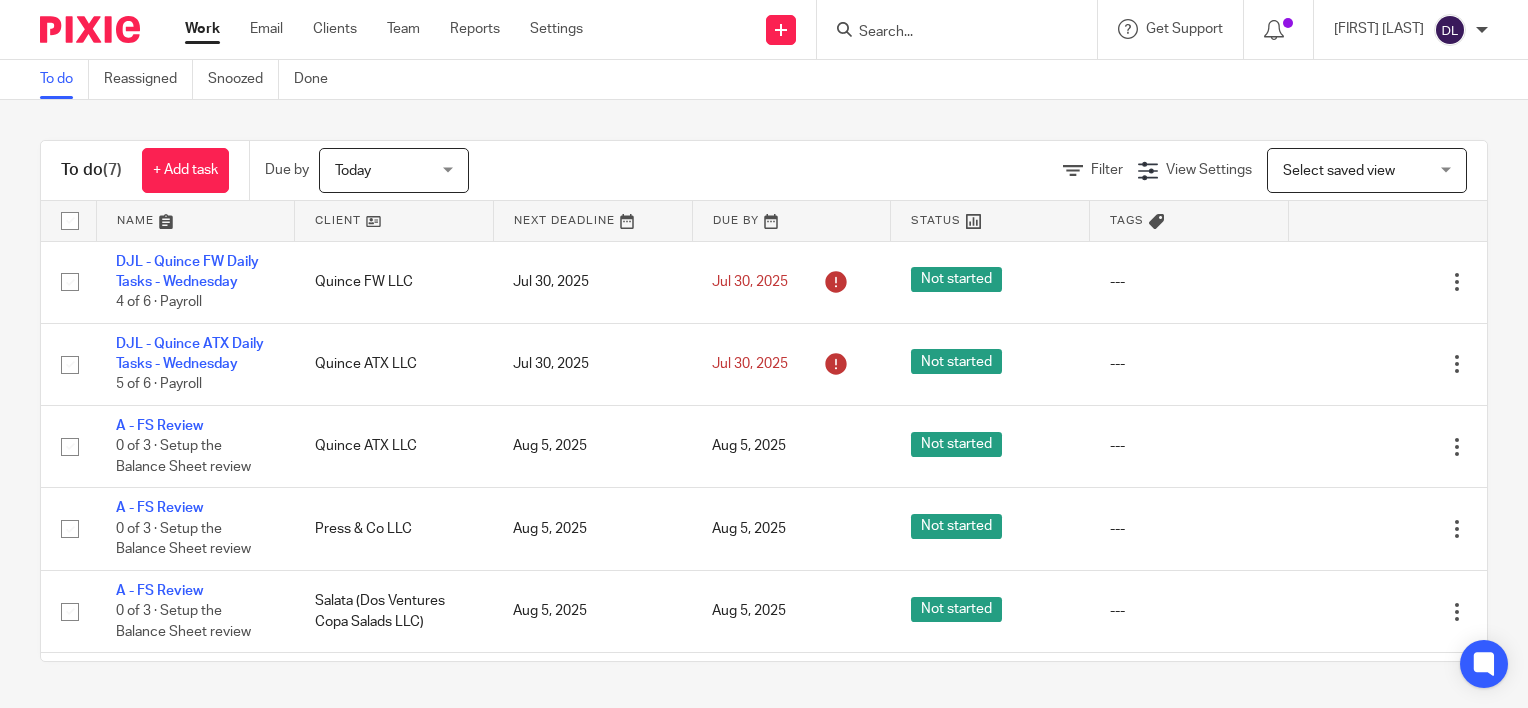 click at bounding box center (196, 221) 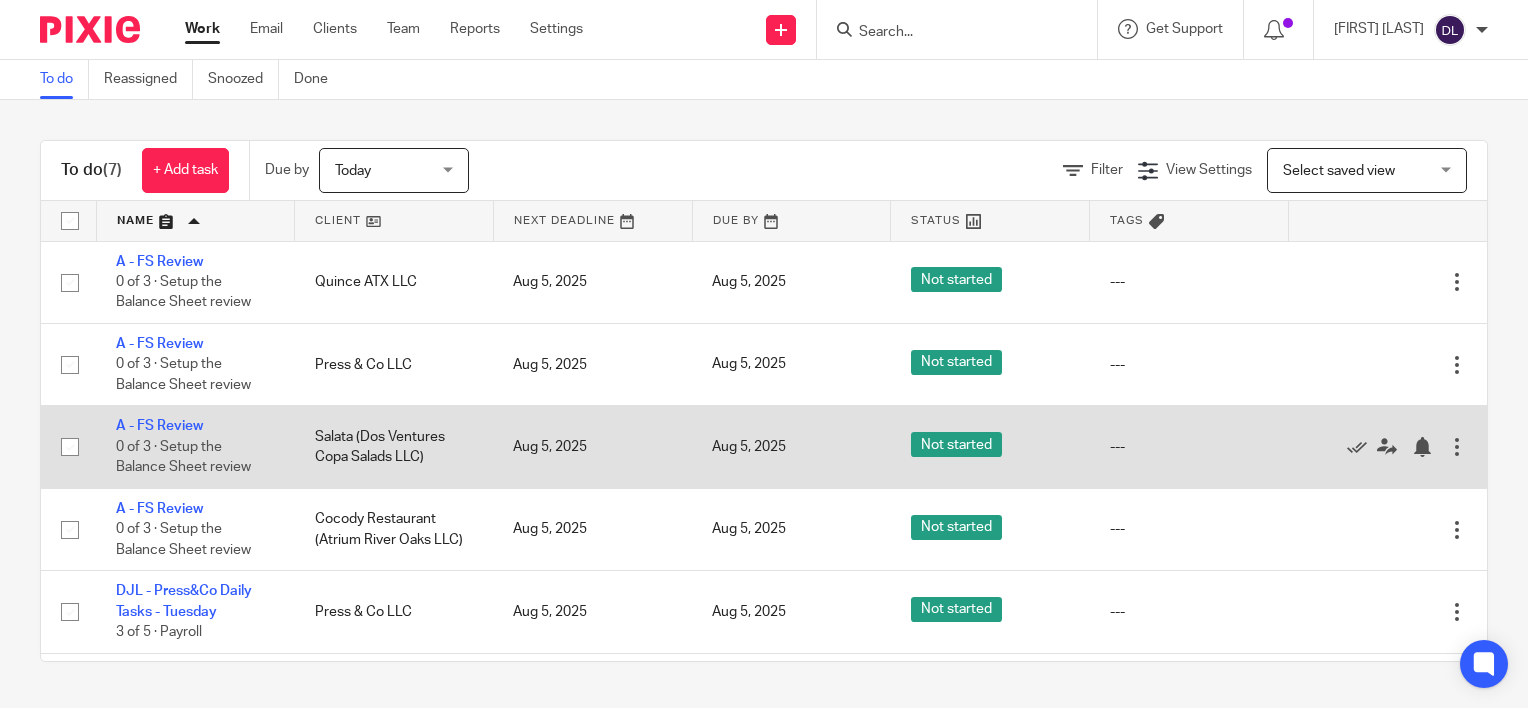 scroll, scrollTop: 0, scrollLeft: 0, axis: both 